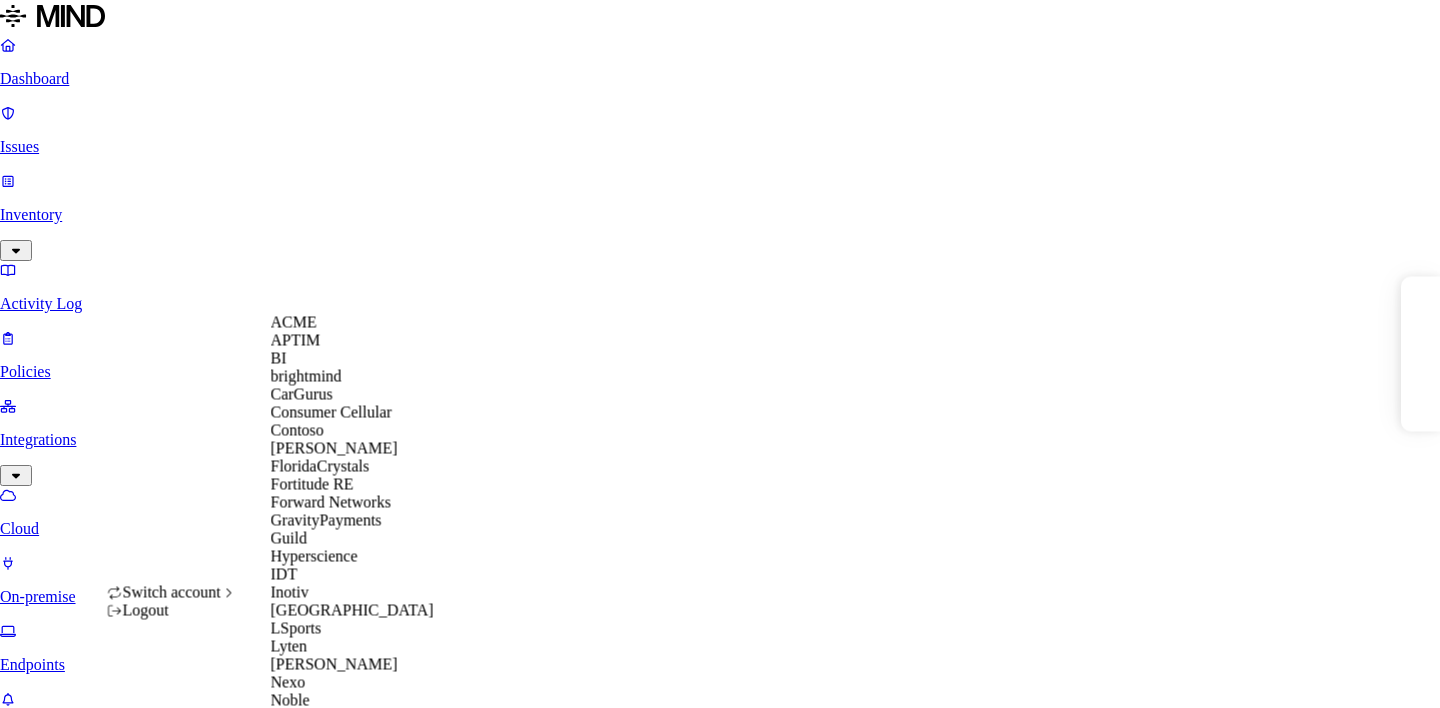 scroll, scrollTop: 0, scrollLeft: 0, axis: both 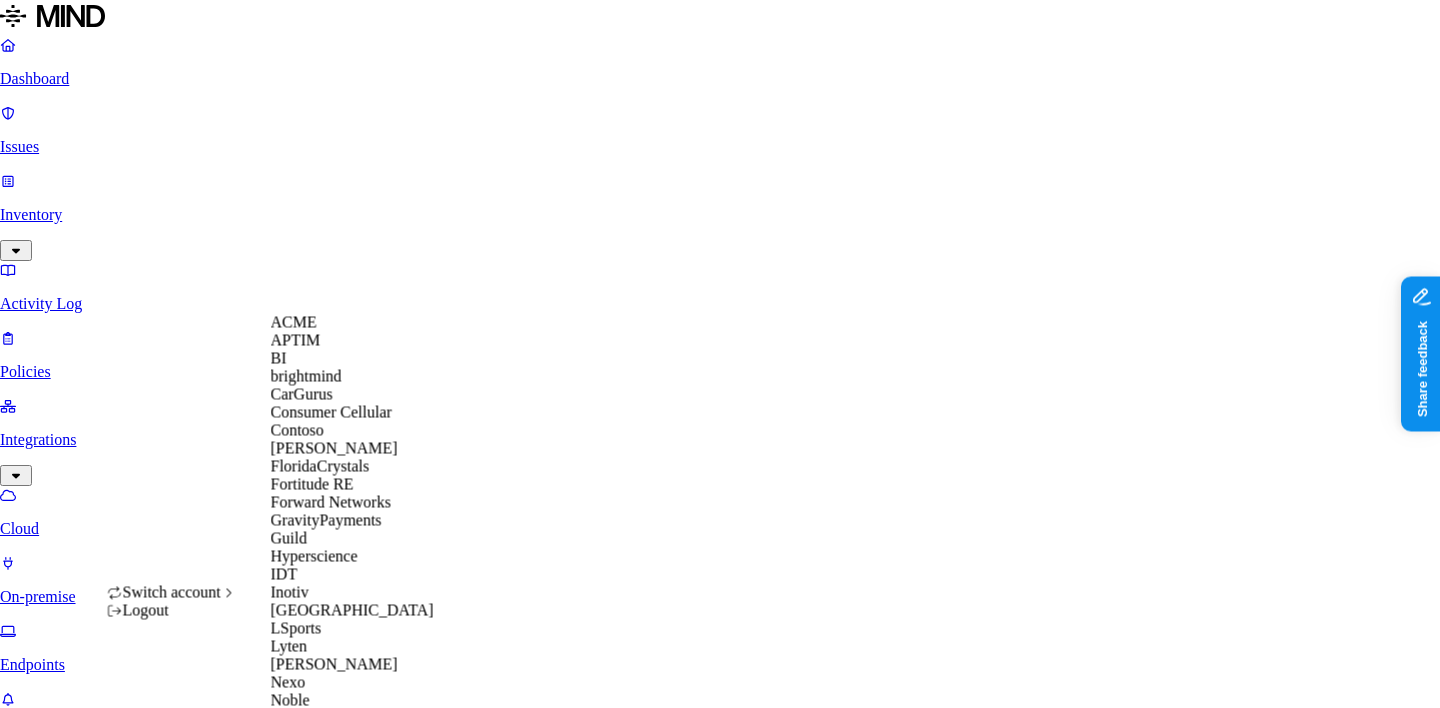 click on "Lyten" at bounding box center [352, 647] 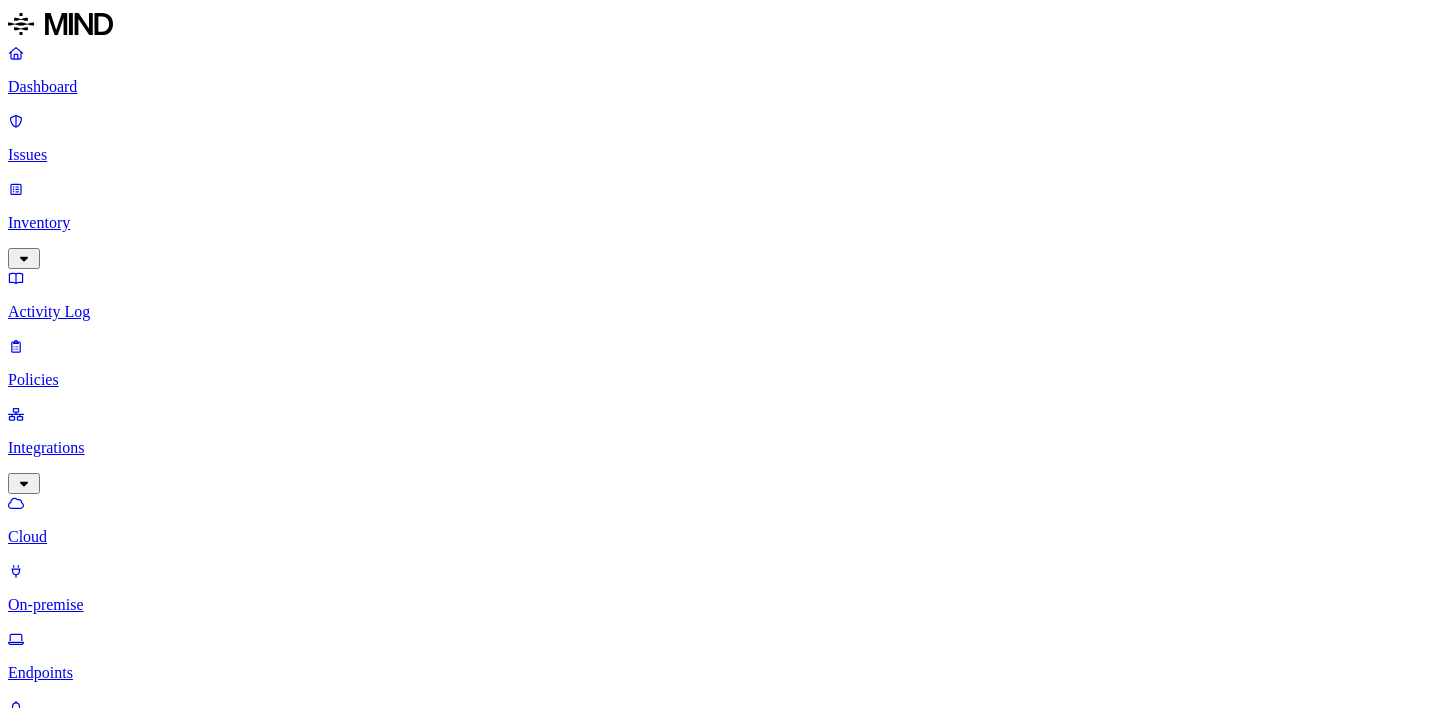 scroll, scrollTop: 0, scrollLeft: 0, axis: both 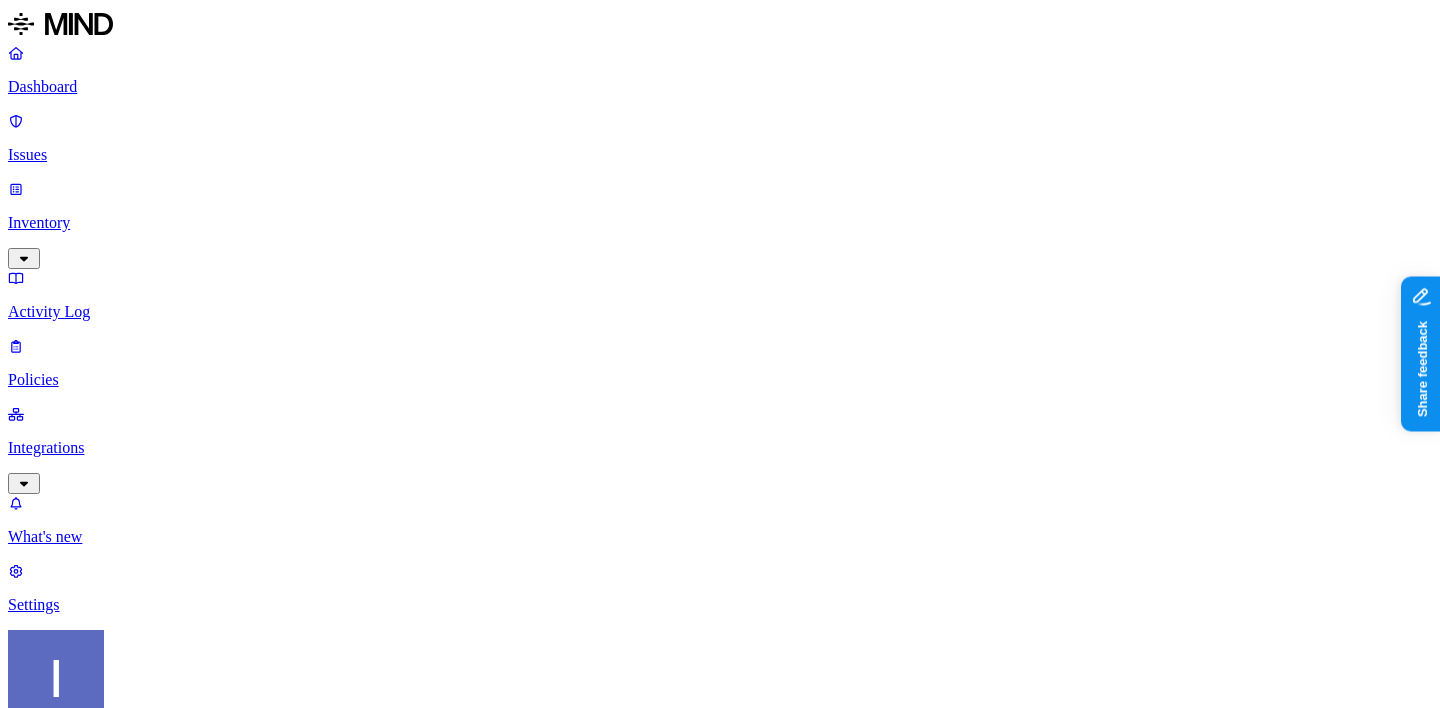 click on "Dashboard Issues Inventory Activity Log Policies Integrations What's new 1 Settings Itai Schwartz Lyten Settings Members Known entities Notification channels Web destinations Branding Members Add member 2 Members Member Last login GA gary.nguyen@lyten.com Jul 2, 2025, 12:38 PM AL alan.nguyen@lyten.com Nov 21, 2024, 02:19 PM" at bounding box center (720, 721) 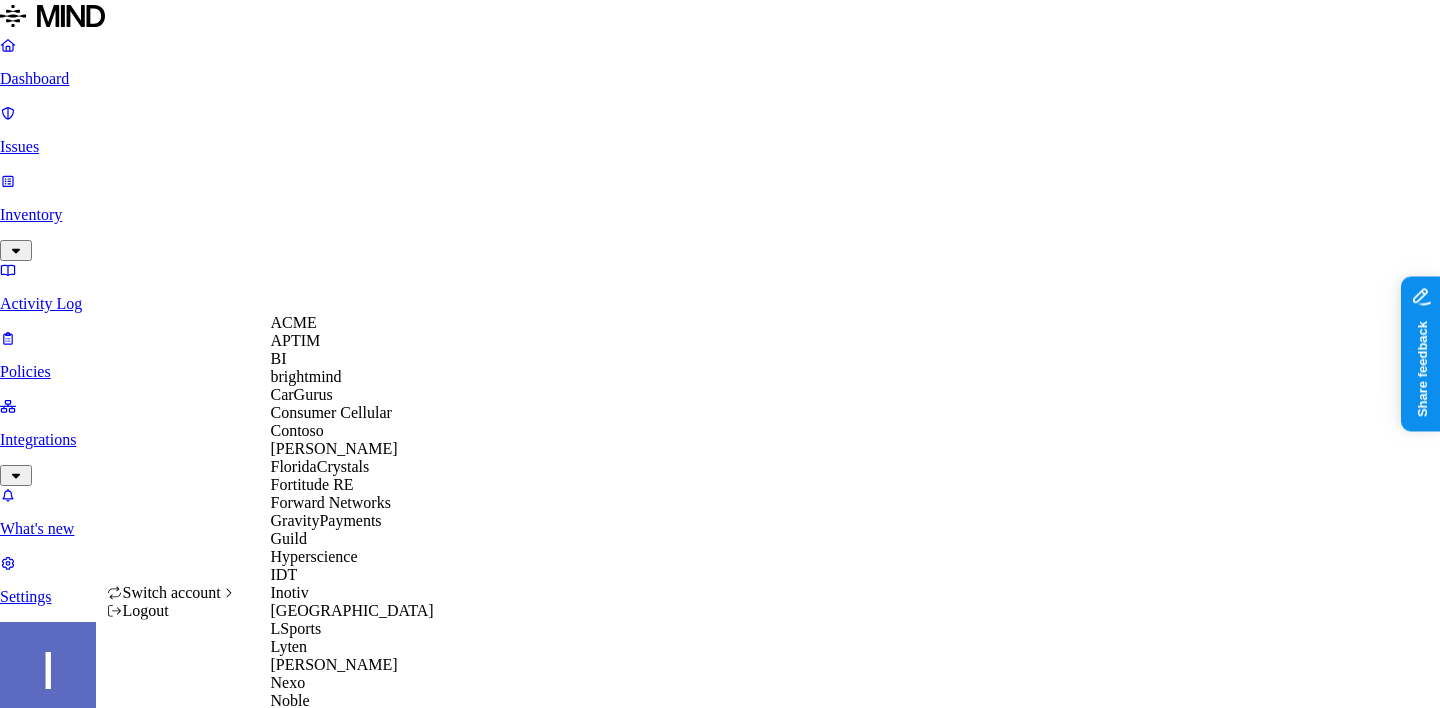 scroll, scrollTop: 698, scrollLeft: 0, axis: vertical 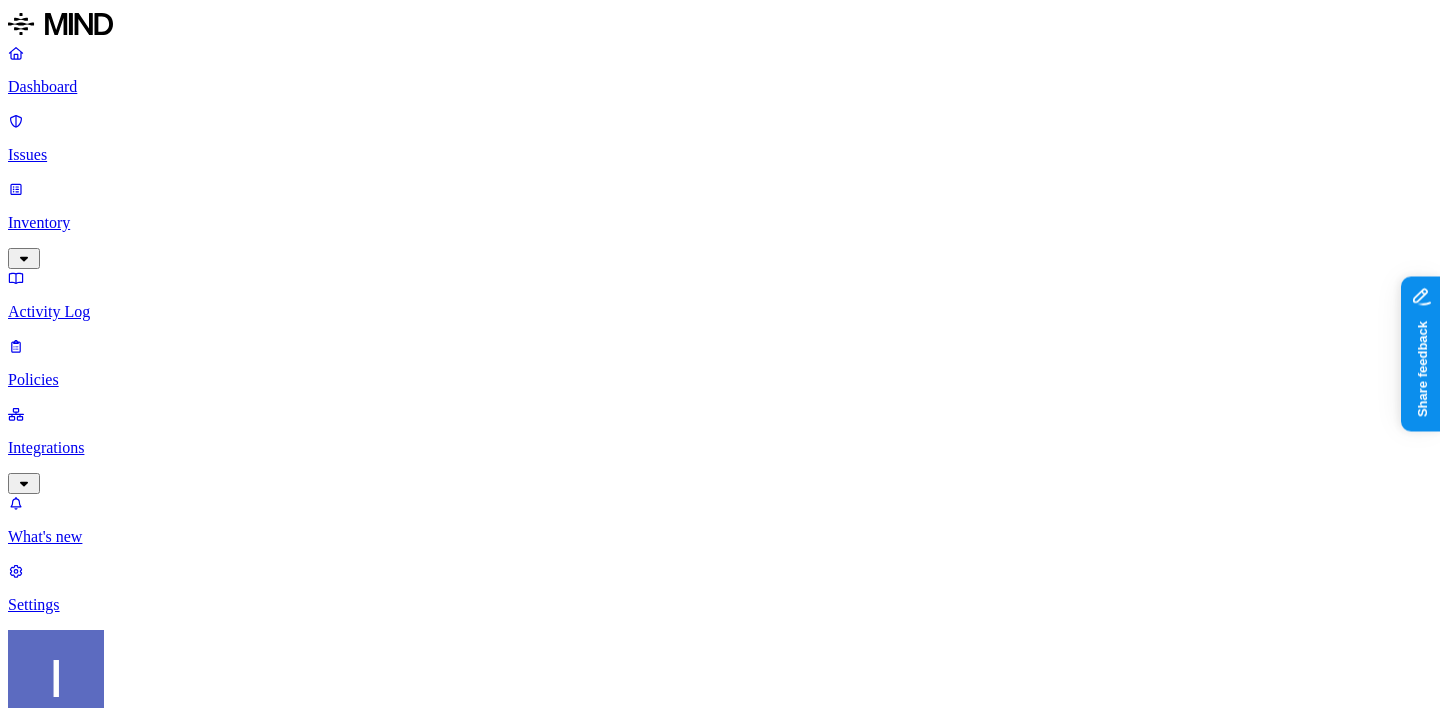 click on "Dashboard" at bounding box center (720, 87) 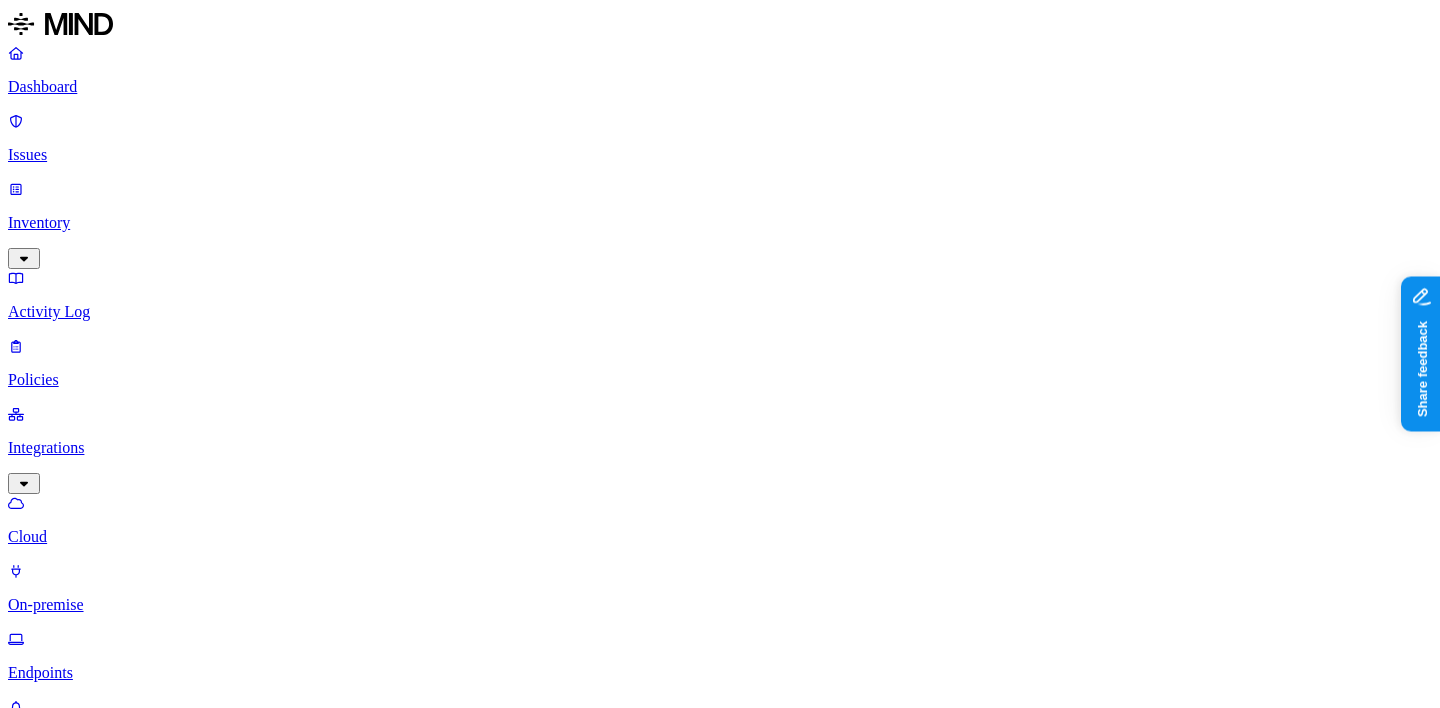 click on "Policies" at bounding box center [720, 380] 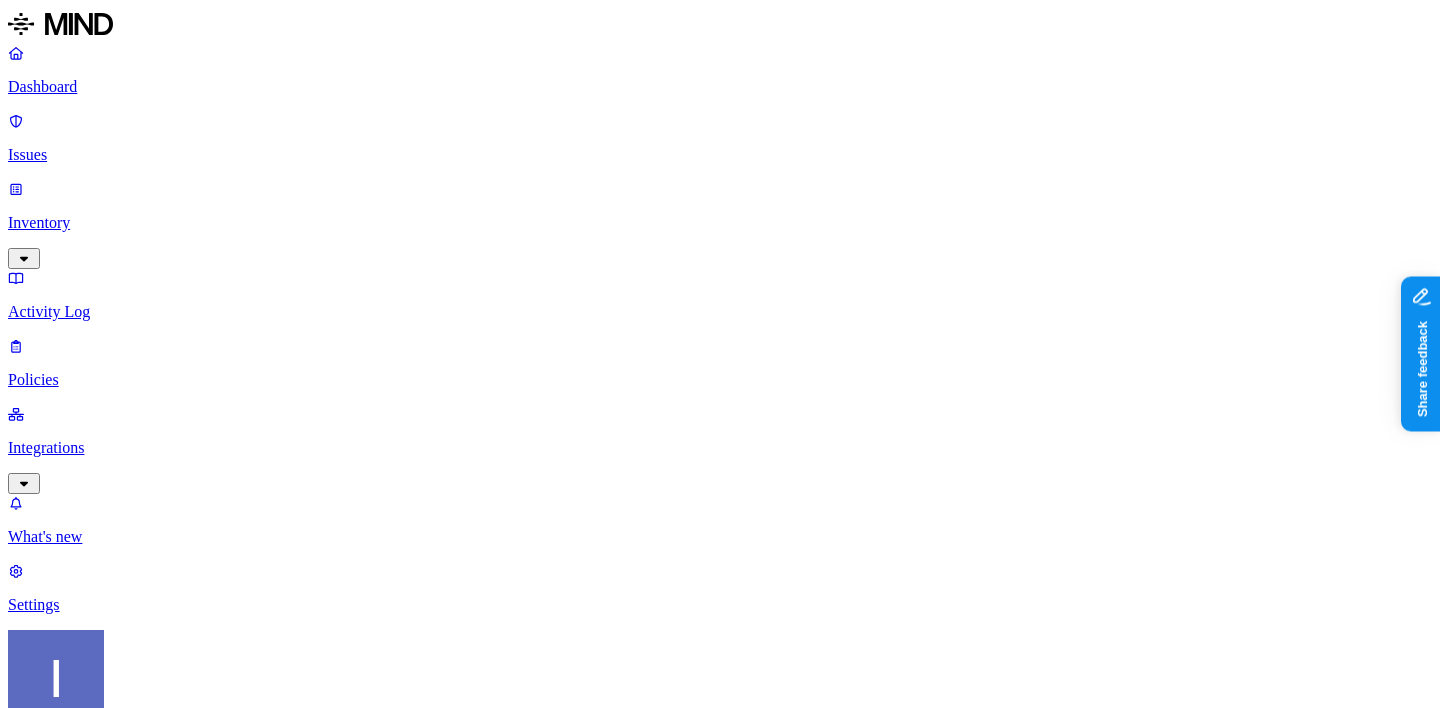 scroll, scrollTop: 210, scrollLeft: 0, axis: vertical 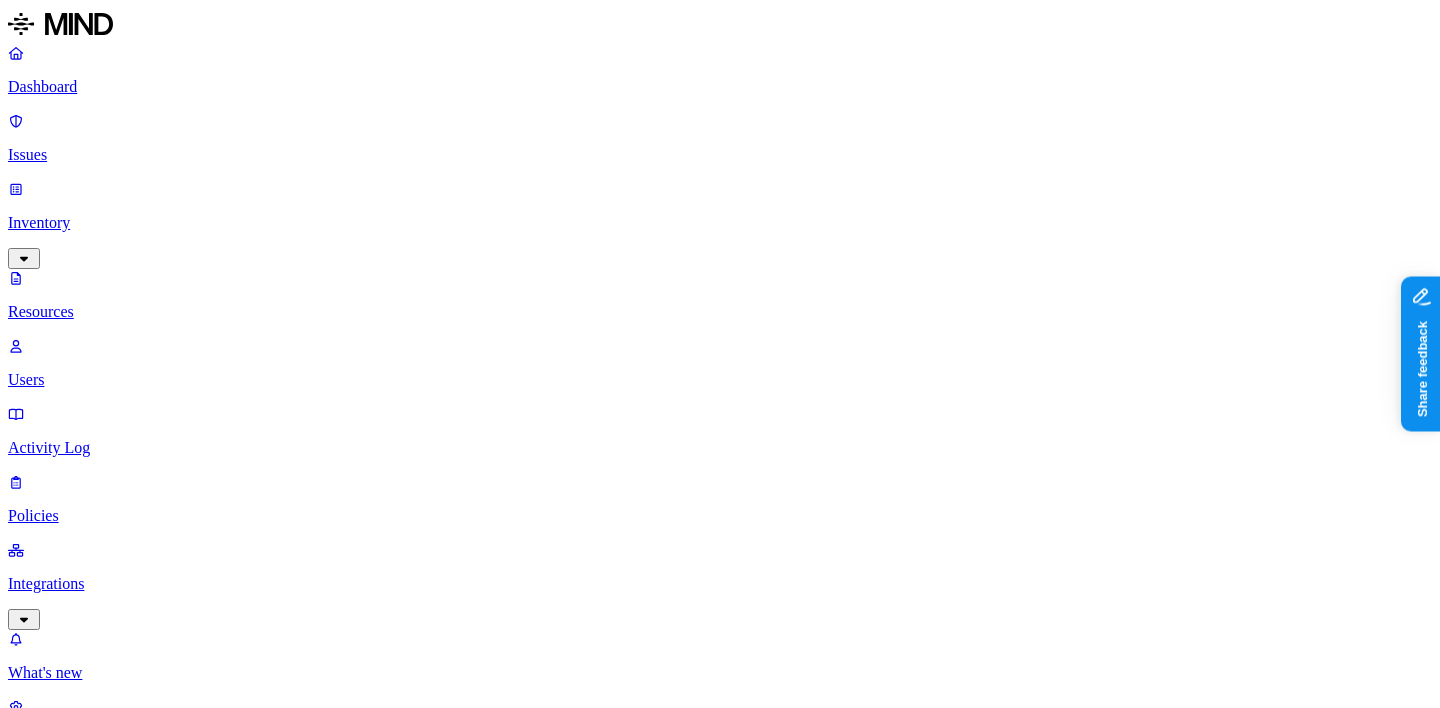 click on "Issues" at bounding box center [720, 155] 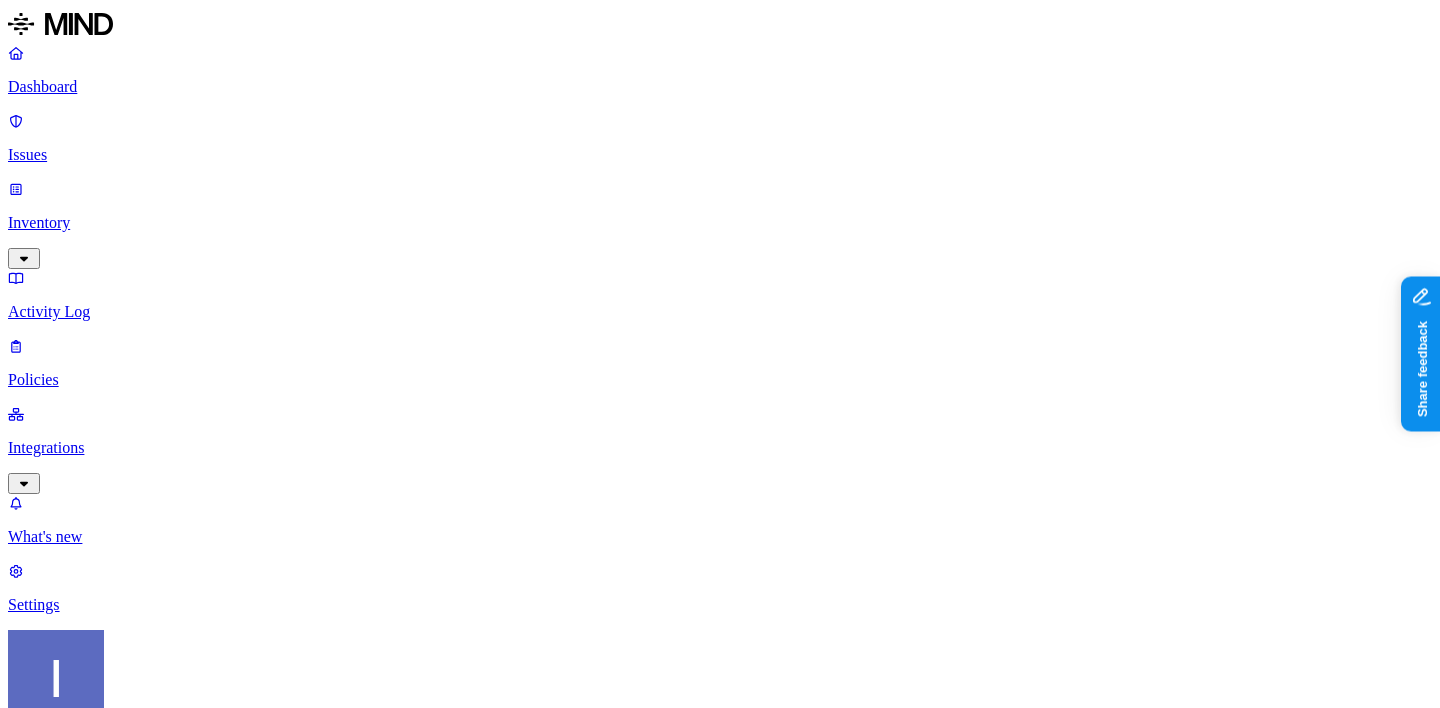 click on "Dashboard" at bounding box center (720, 87) 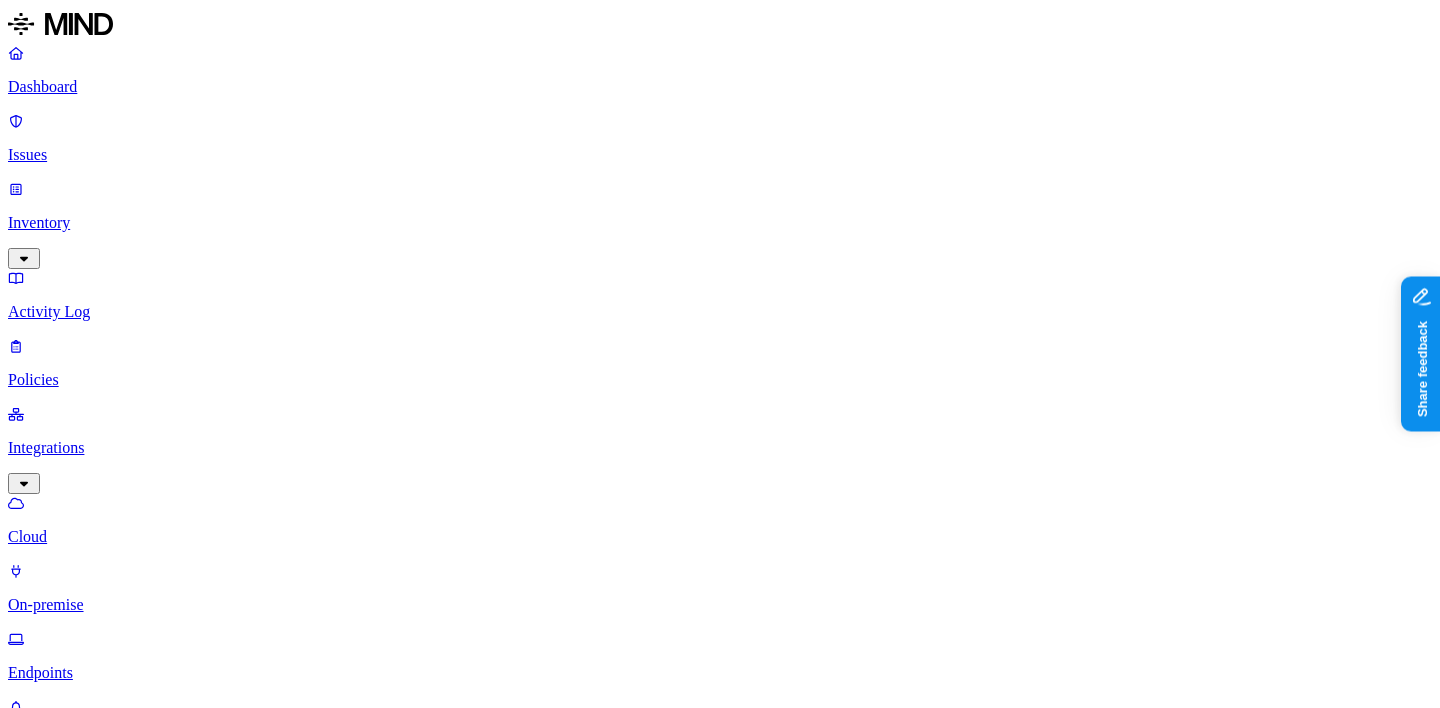 click on "On-premise" at bounding box center [720, 605] 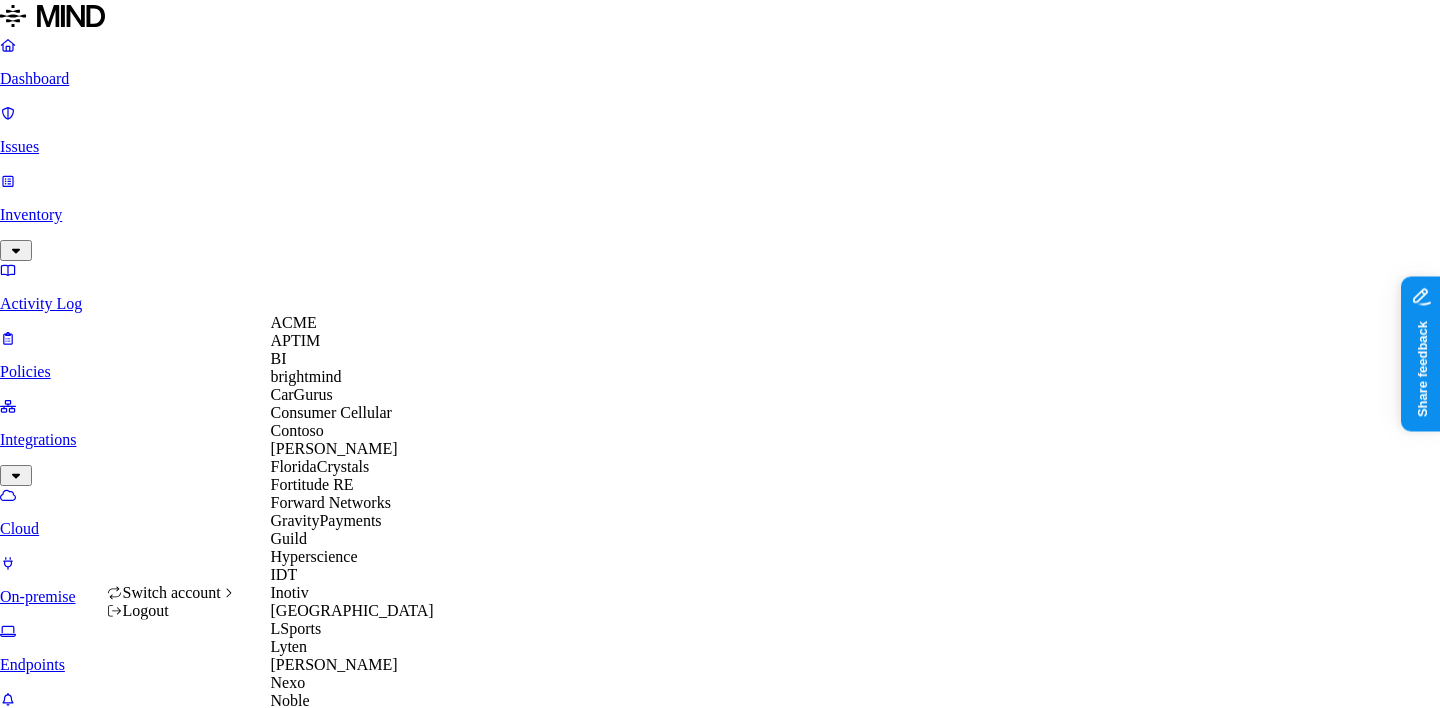 click on "ACME" at bounding box center [352, 323] 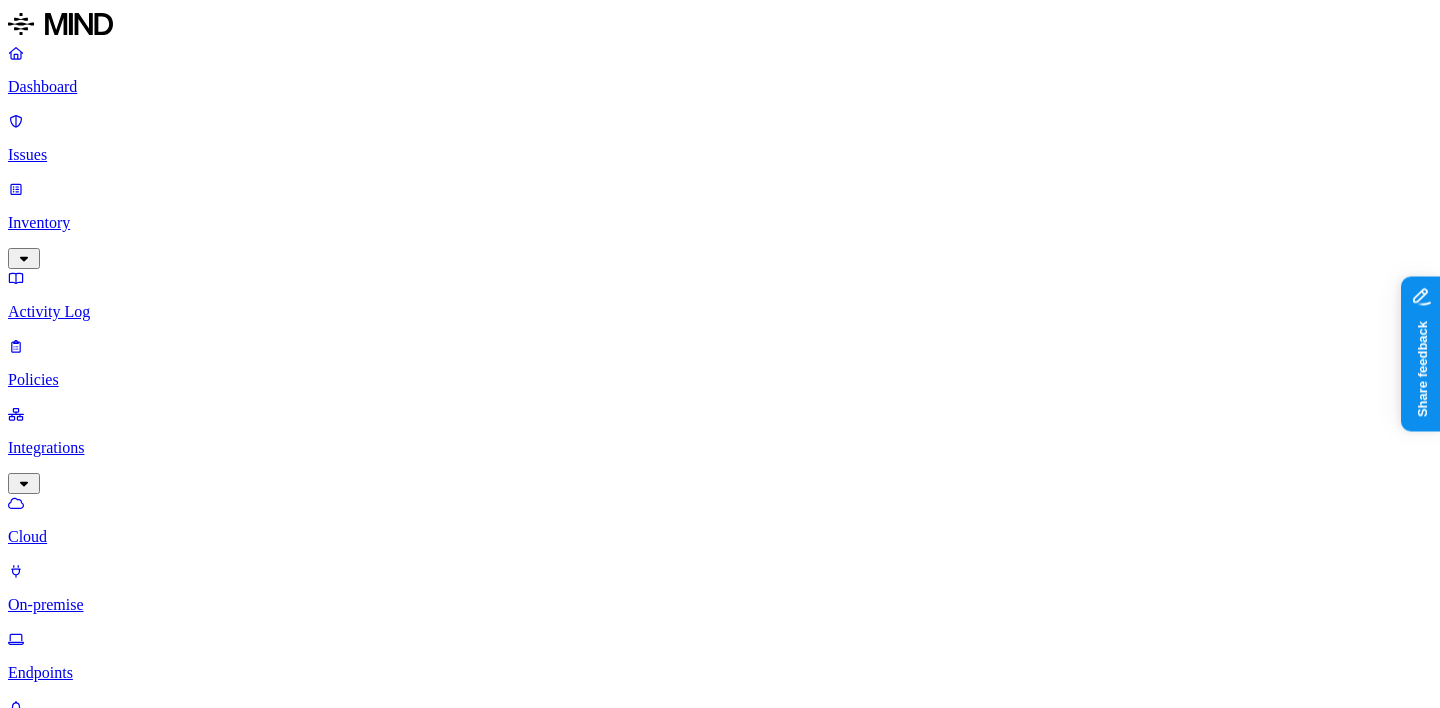 scroll, scrollTop: 0, scrollLeft: 271, axis: horizontal 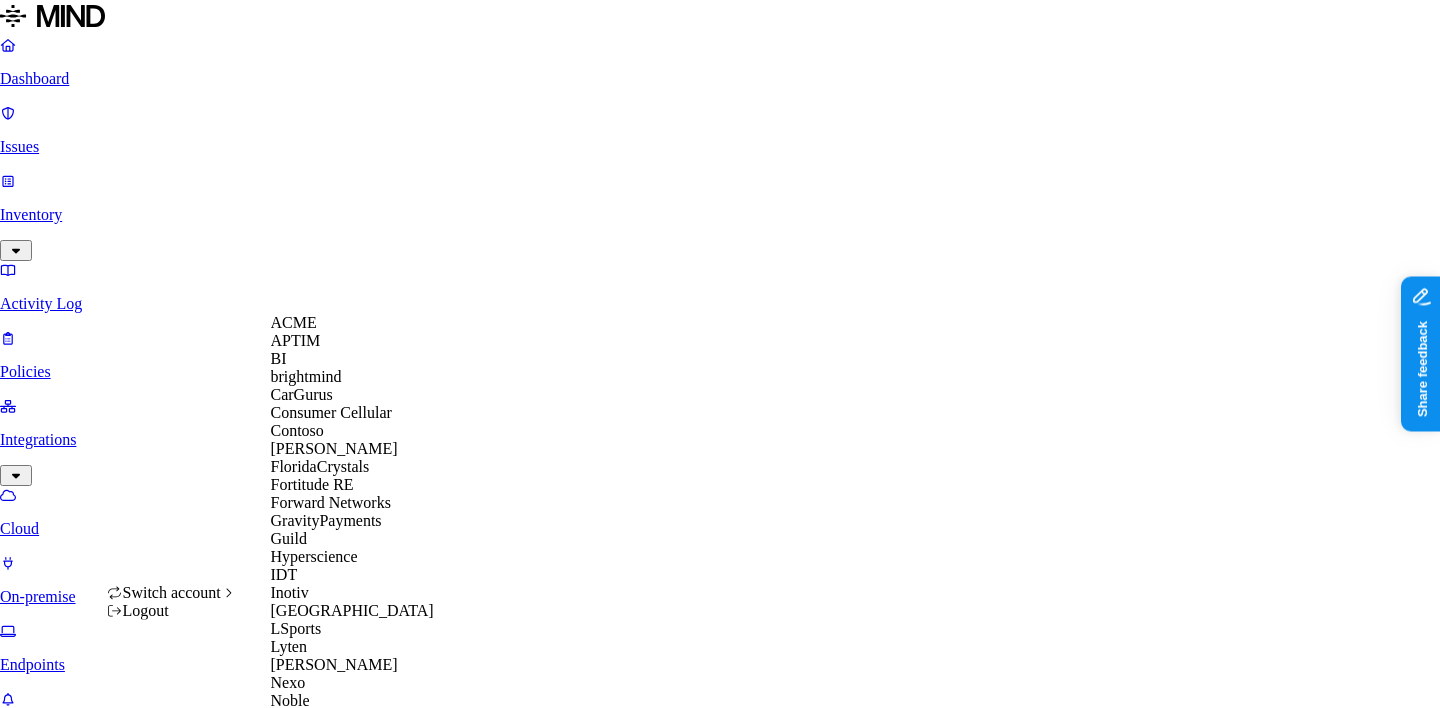 click on "Plaid" at bounding box center [352, 791] 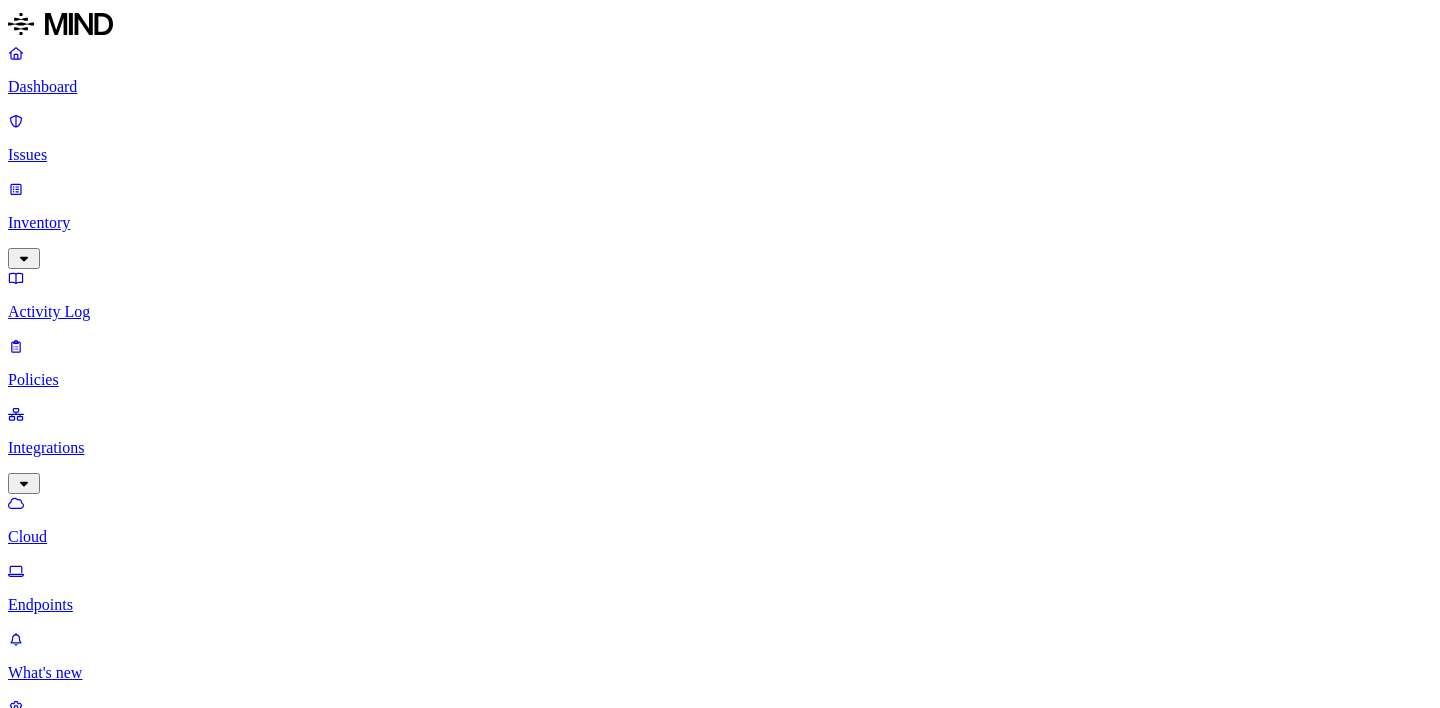 scroll, scrollTop: 0, scrollLeft: 0, axis: both 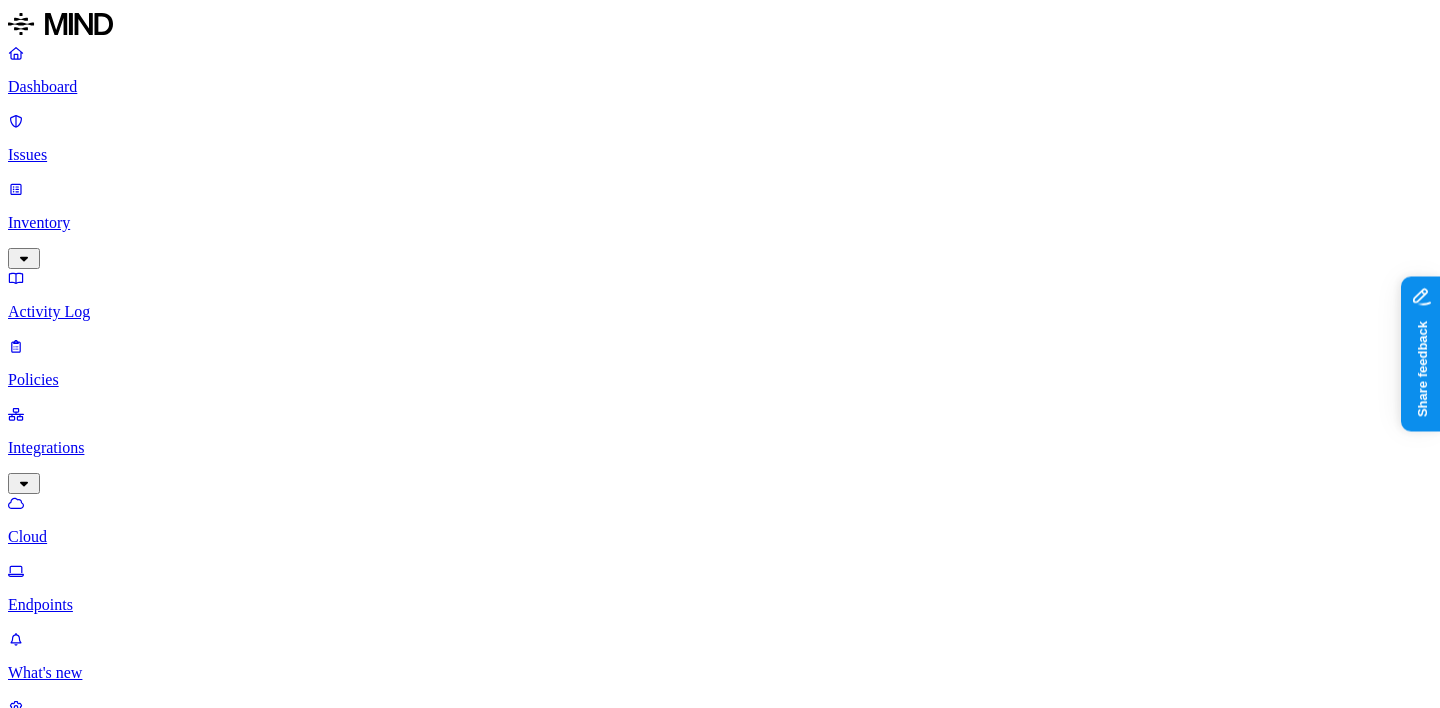click on "Activity Log" at bounding box center (720, 312) 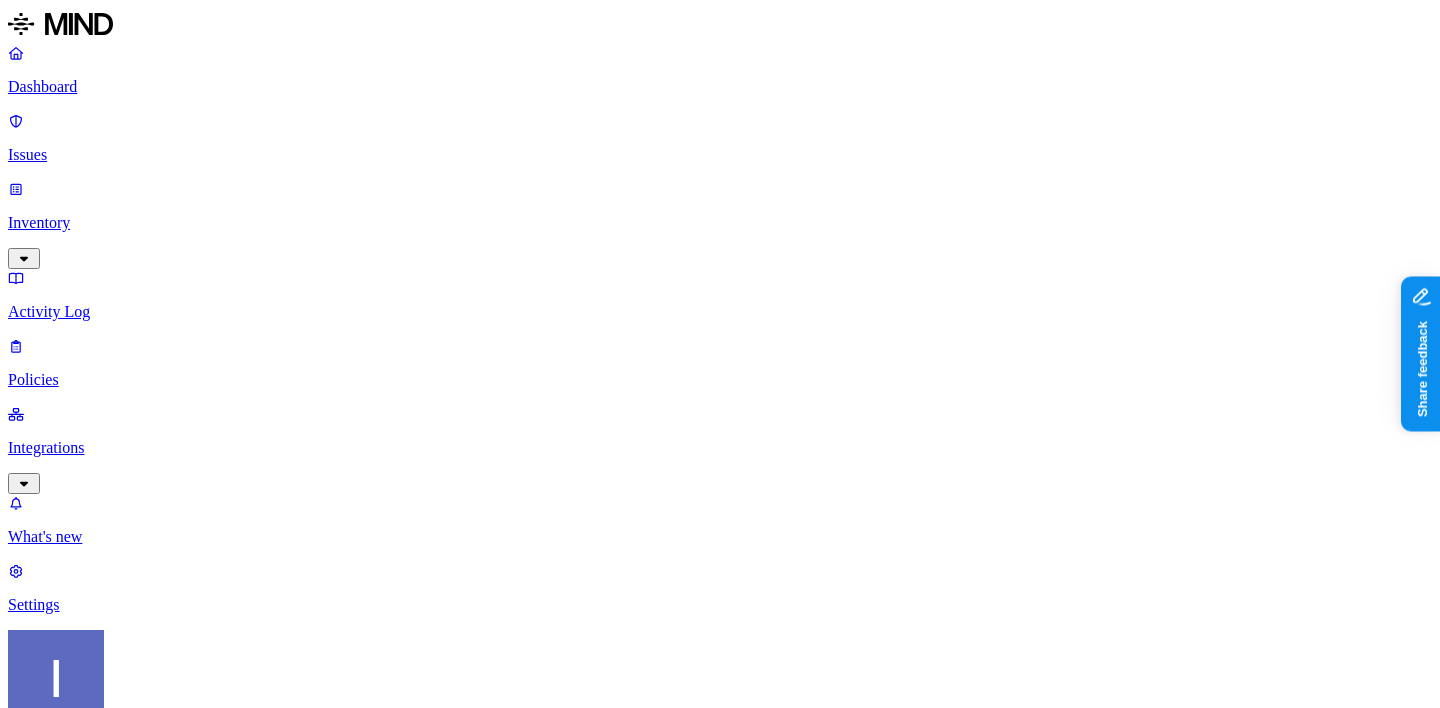 click on "Inventory" at bounding box center (720, 223) 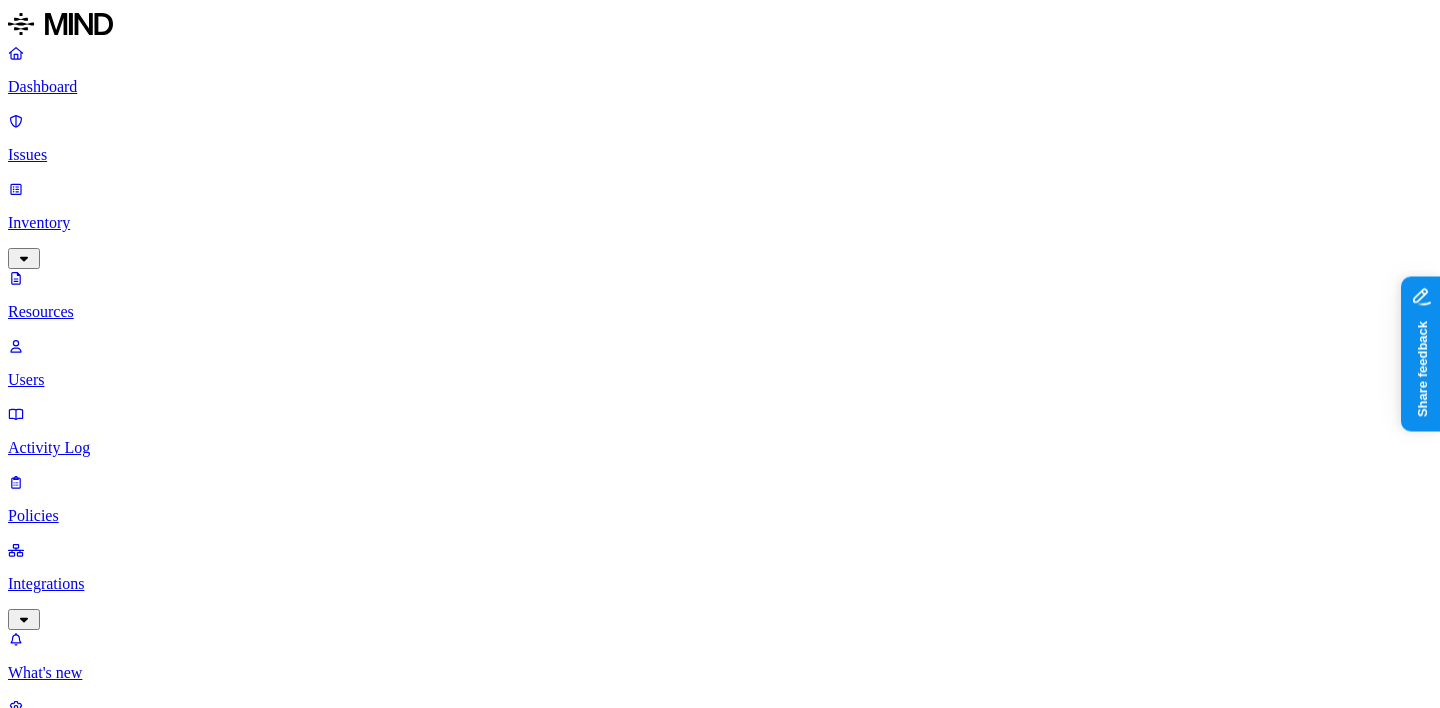 scroll, scrollTop: 0, scrollLeft: 0, axis: both 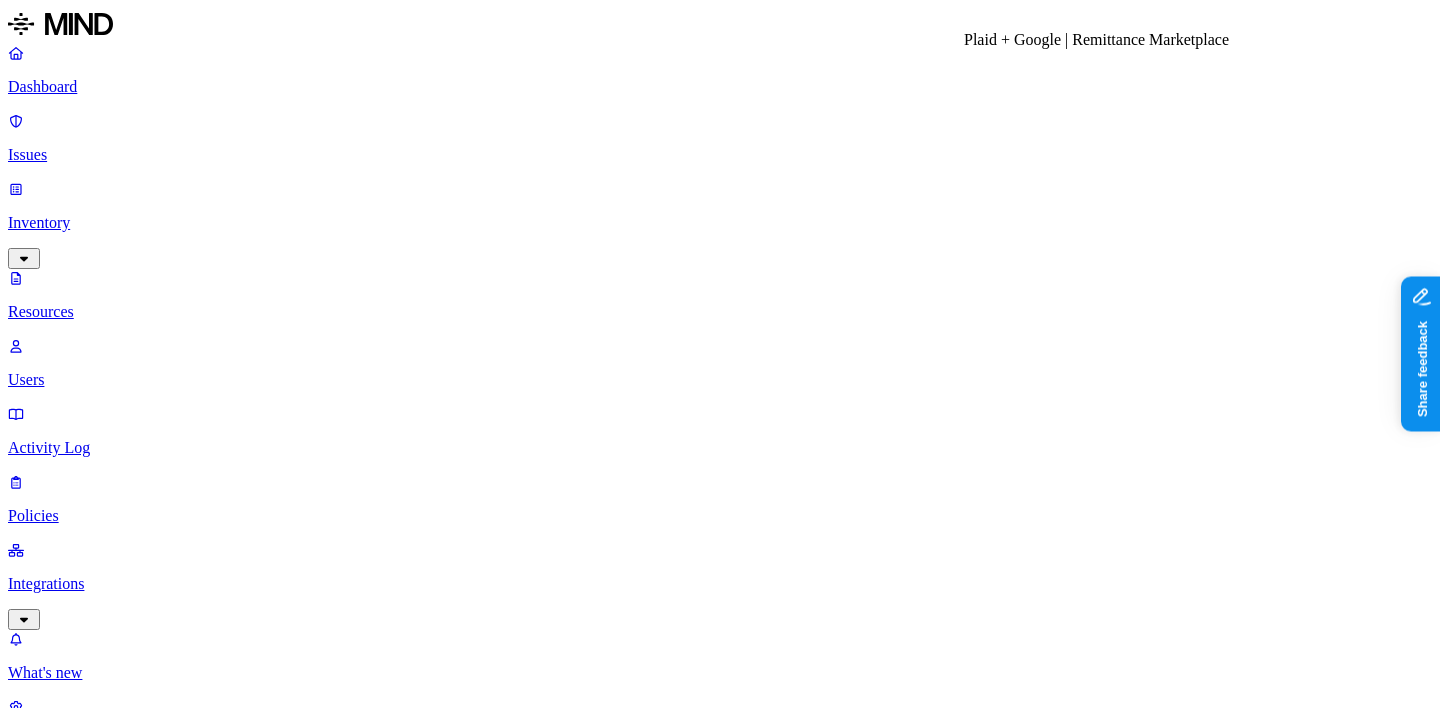 click on "Plaid + Google | Remittance Marketplace" at bounding box center [720, 2275] 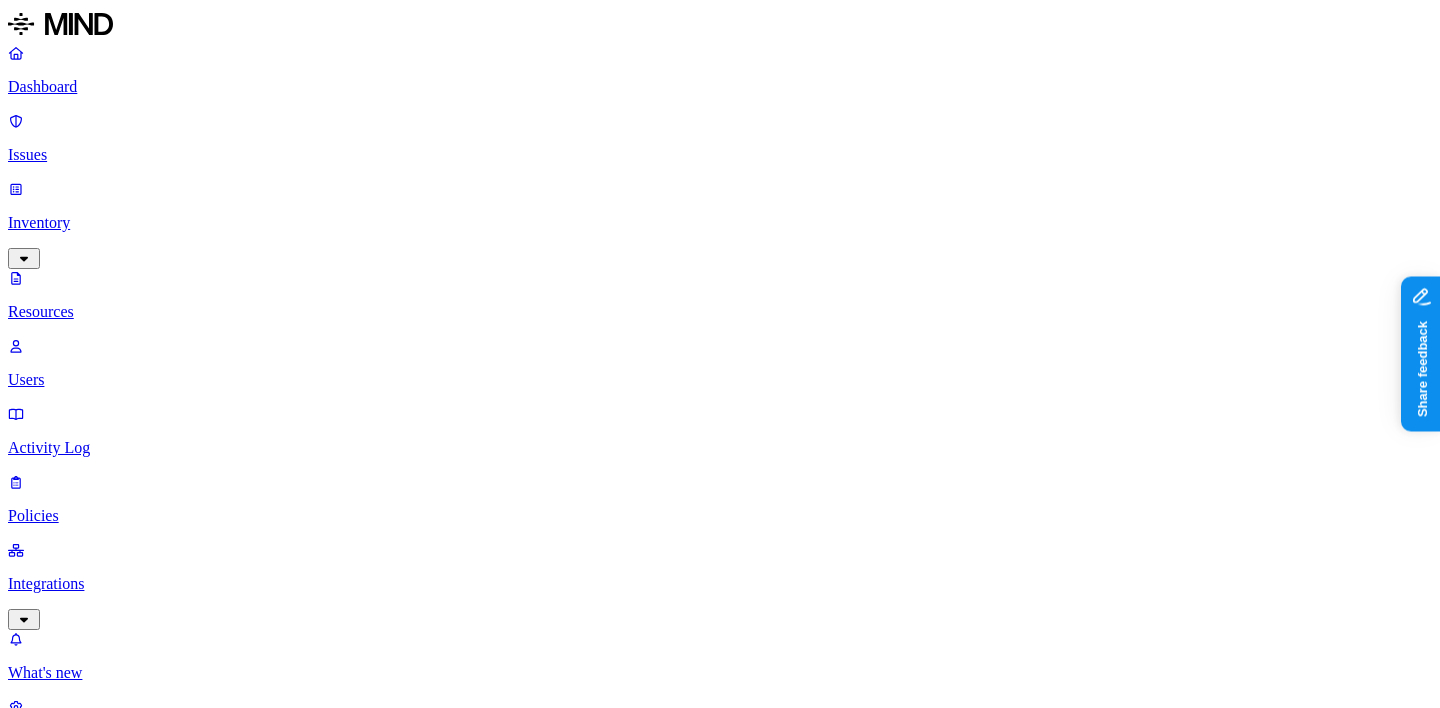 copy on "Remittance" 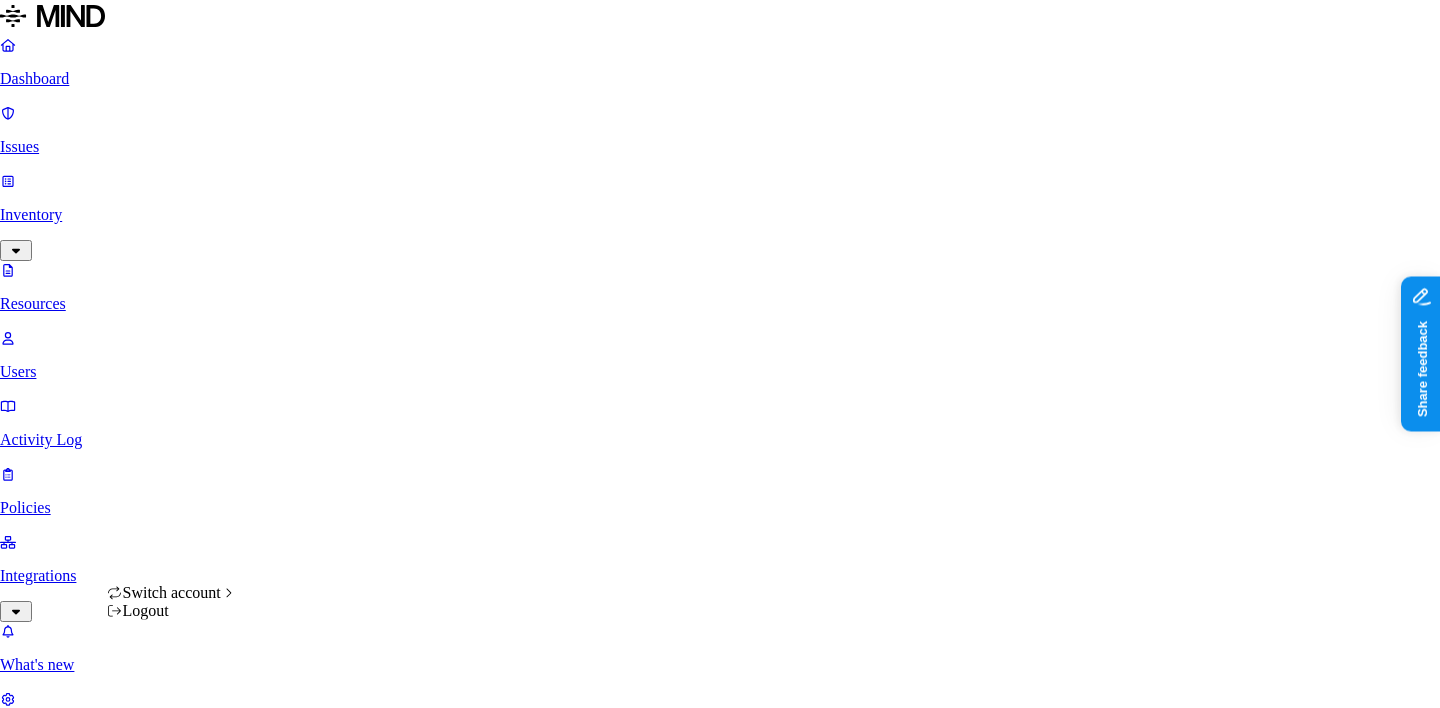 click 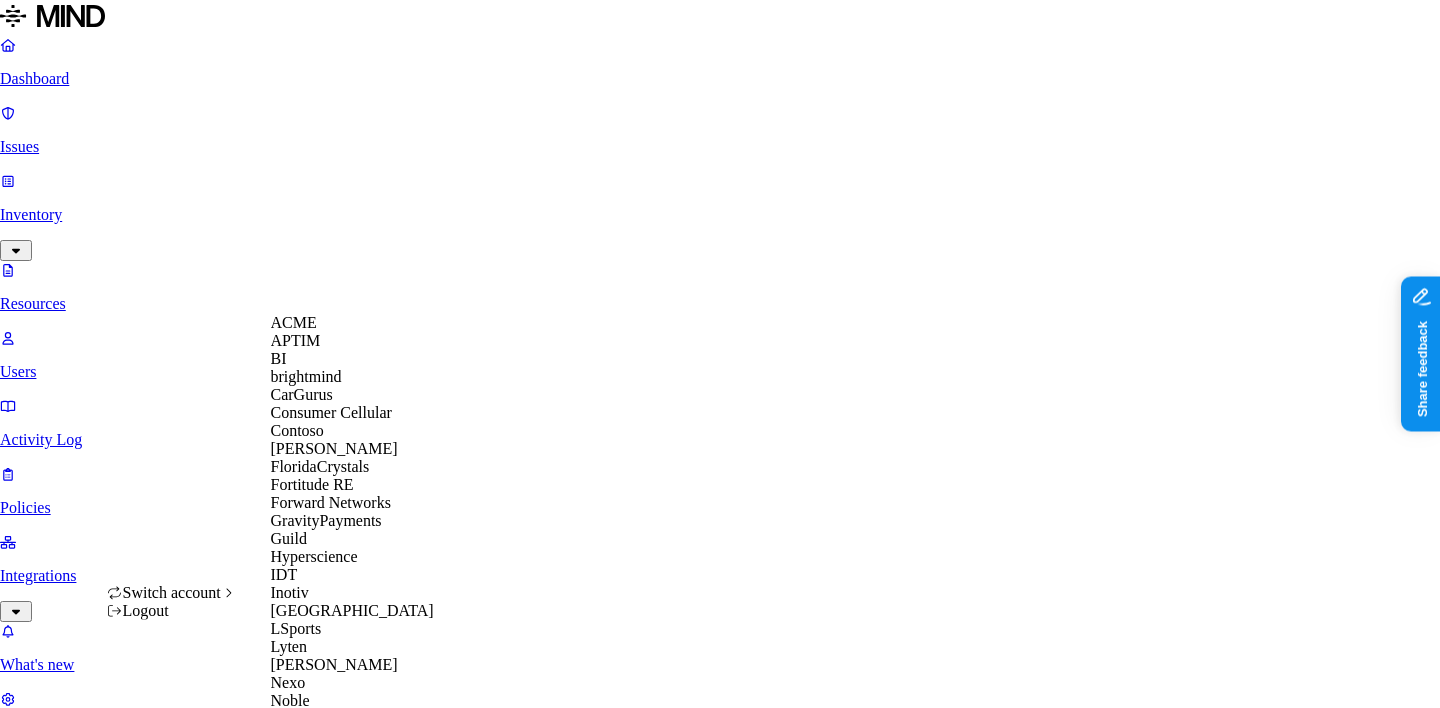 scroll, scrollTop: 728, scrollLeft: 0, axis: vertical 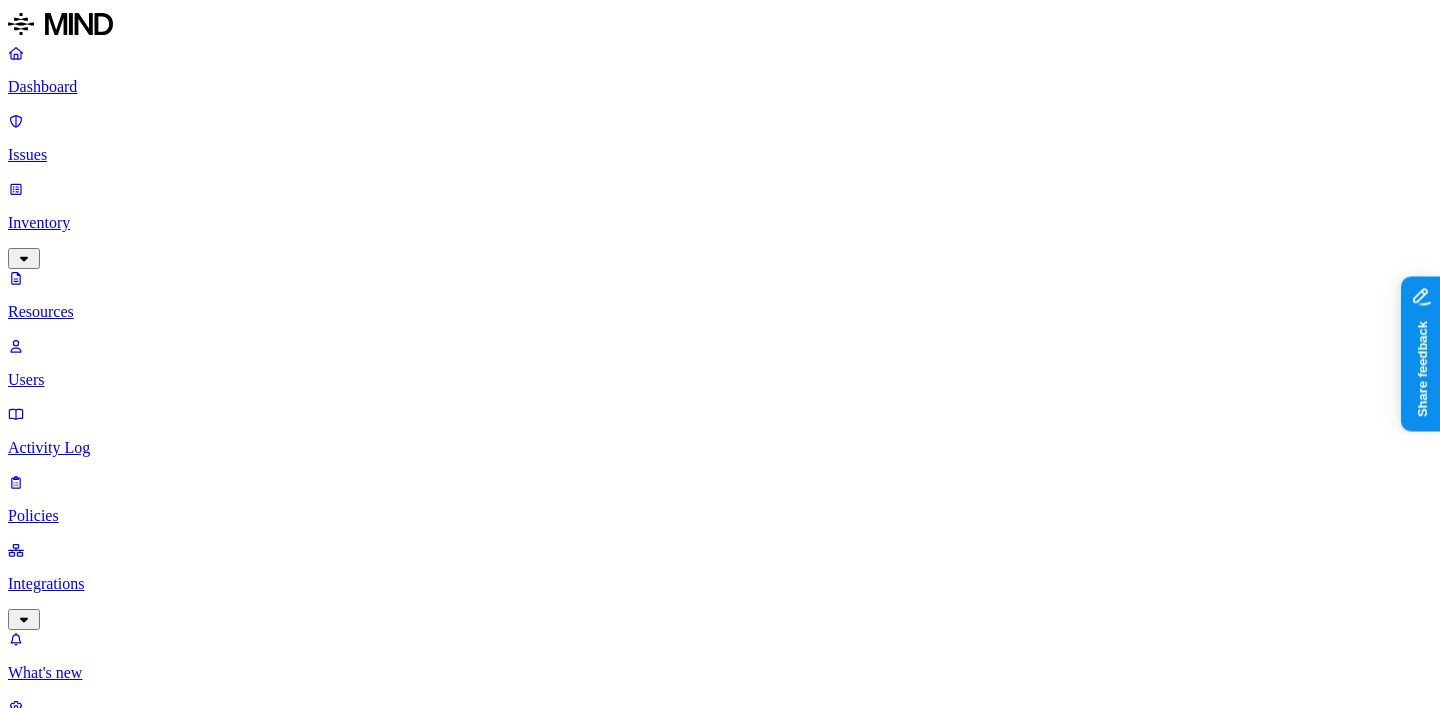 click on "Settings" at bounding box center [720, 741] 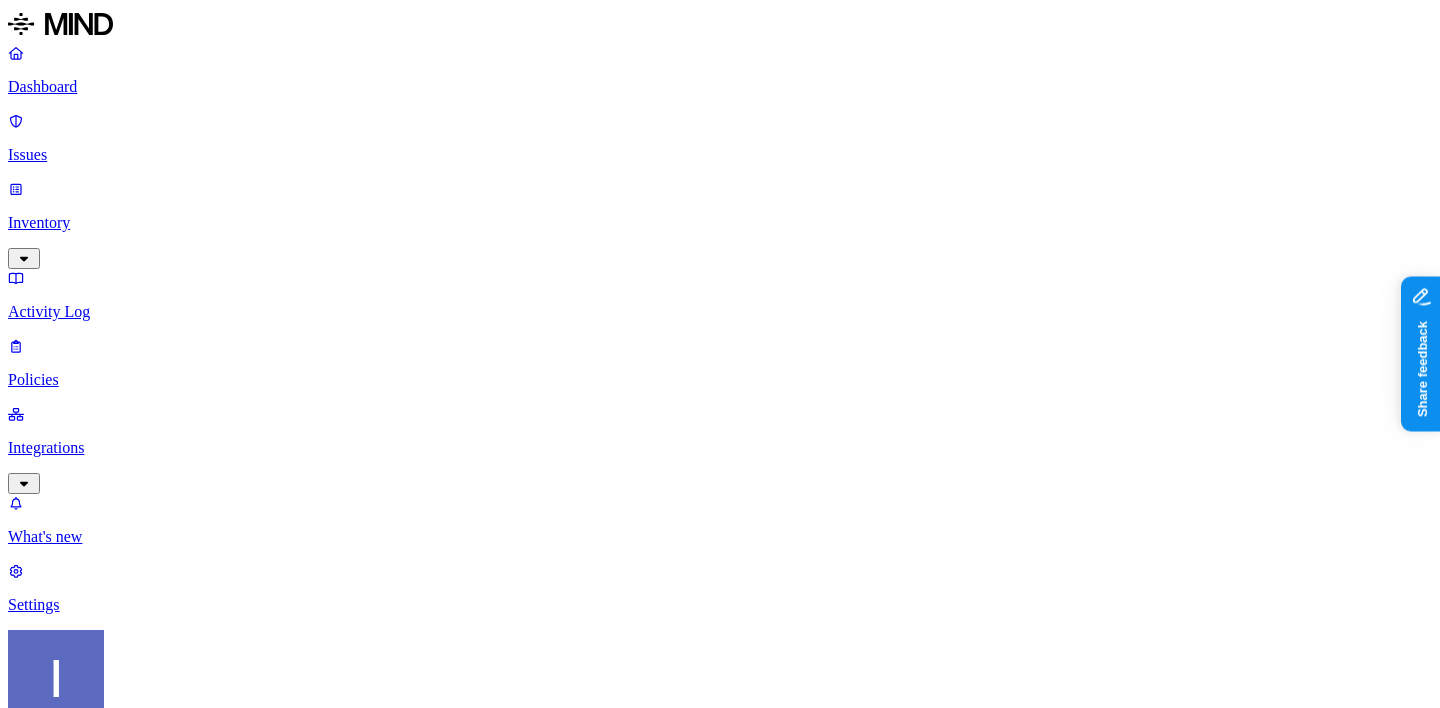 scroll, scrollTop: 0, scrollLeft: 0, axis: both 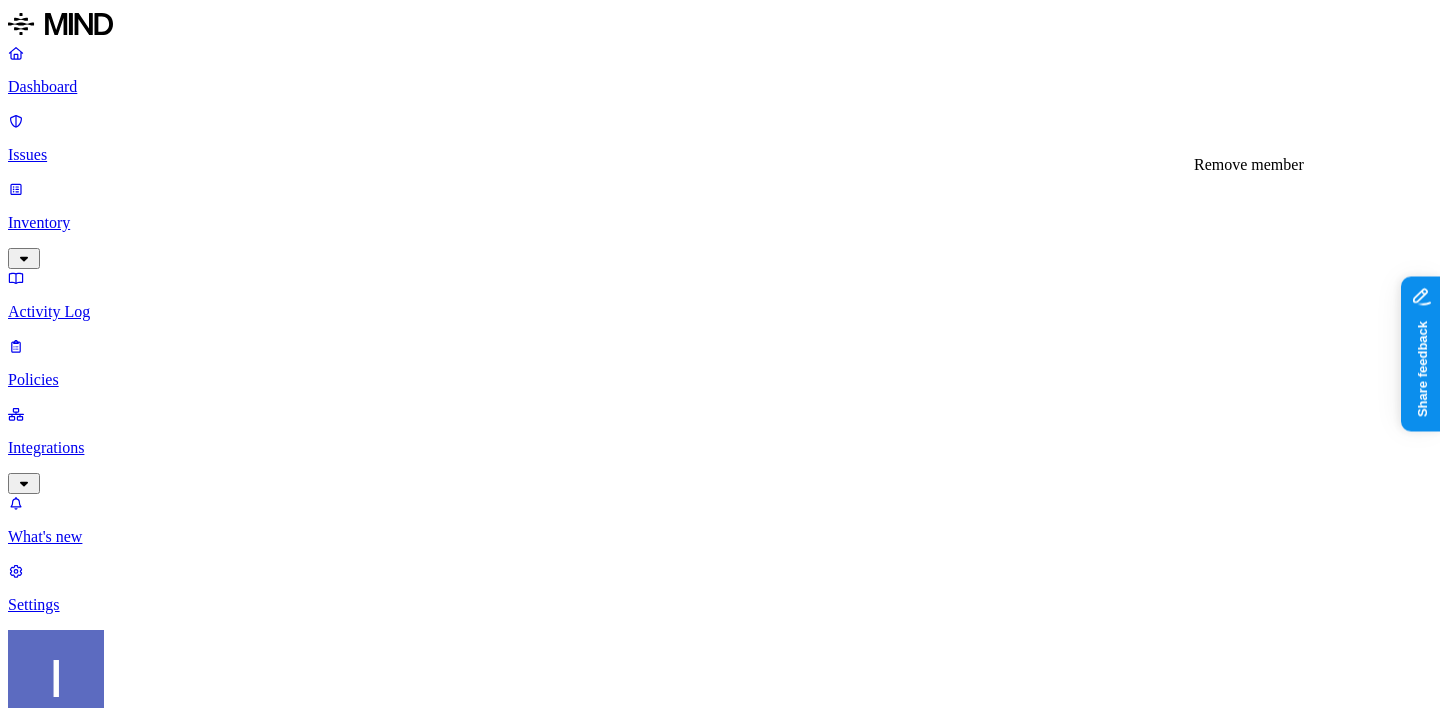 click 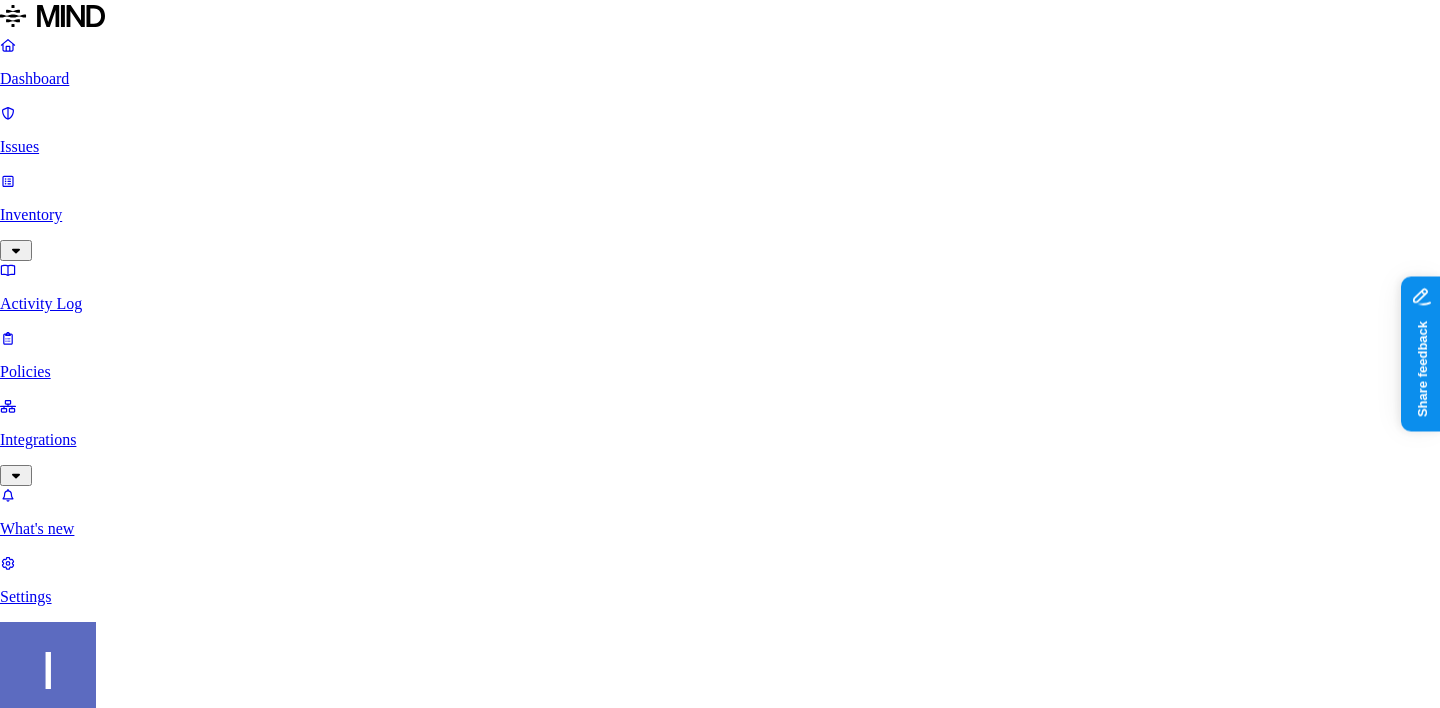 click on "Delete" at bounding box center (85, 1422) 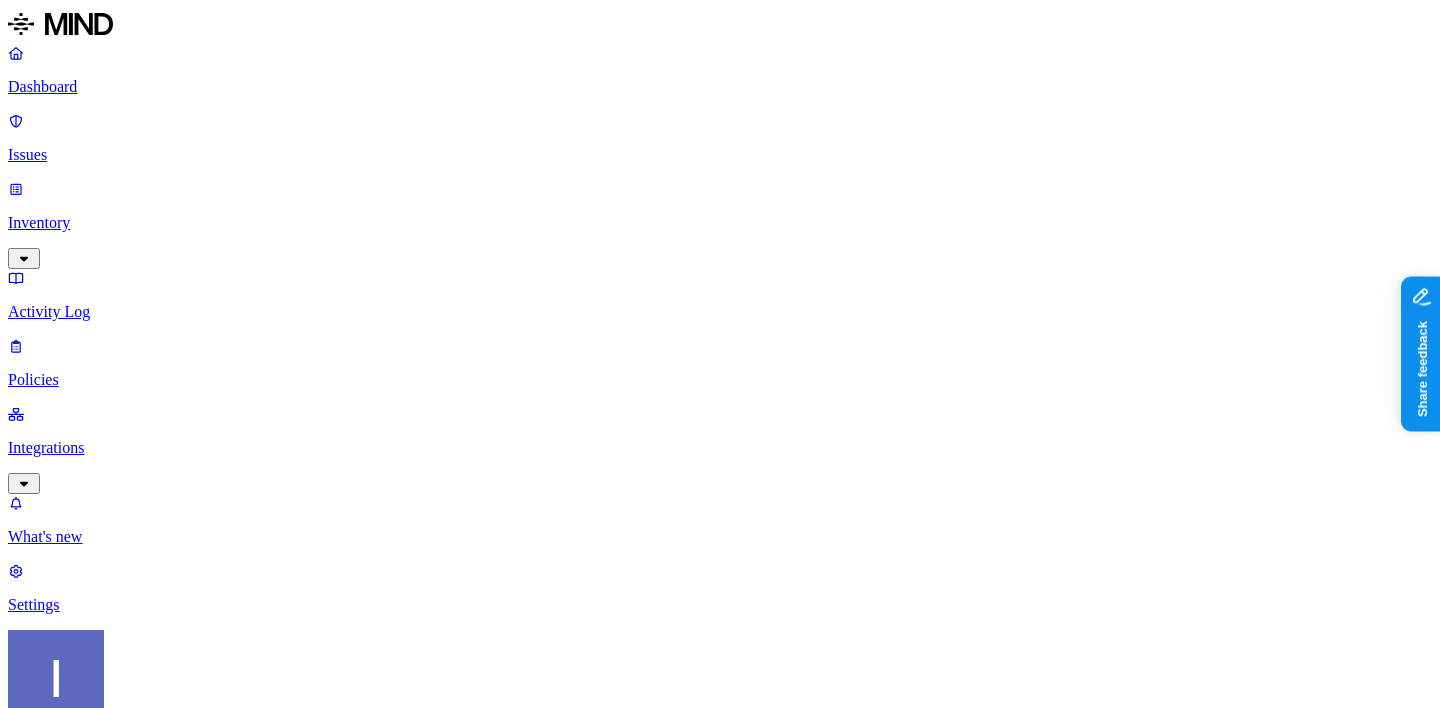 click on "Integrations" at bounding box center (720, 448) 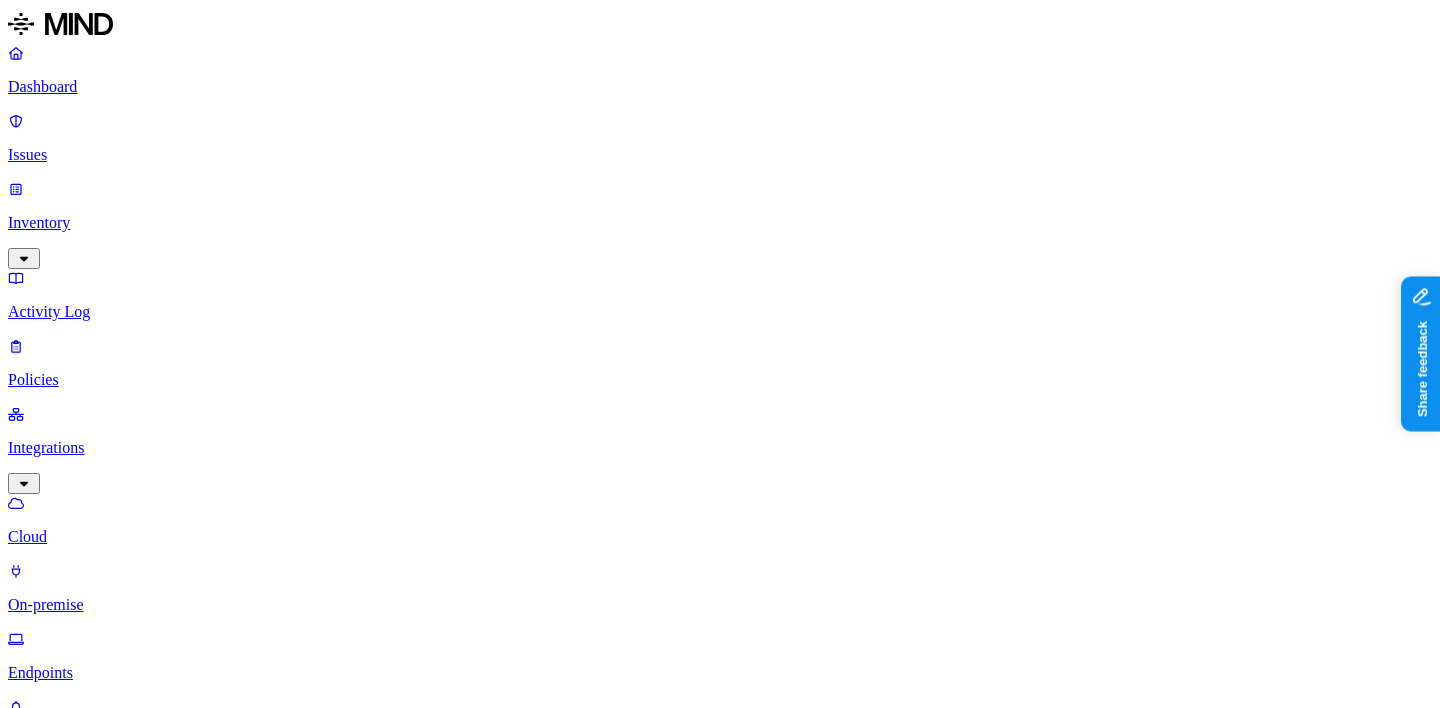click on "On-premise" at bounding box center (720, 588) 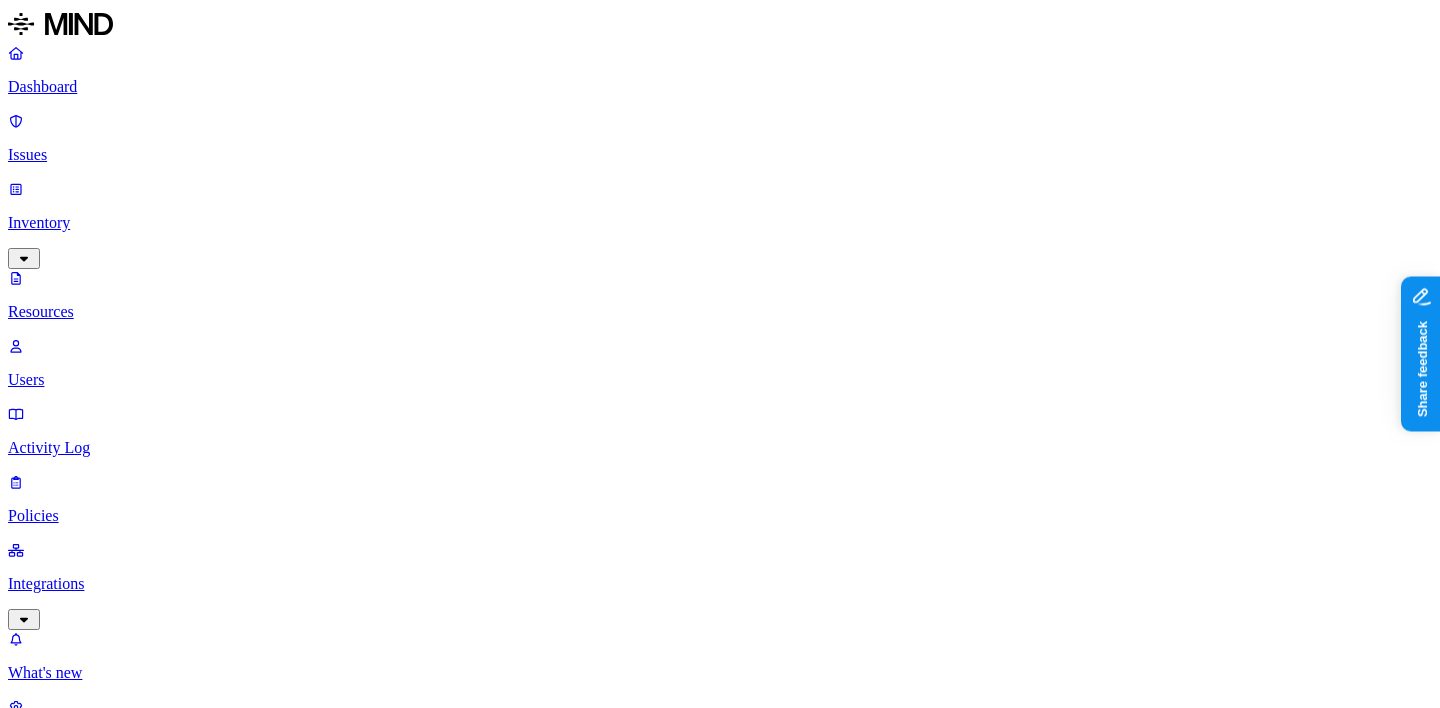 click at bounding box center (96, 1048) 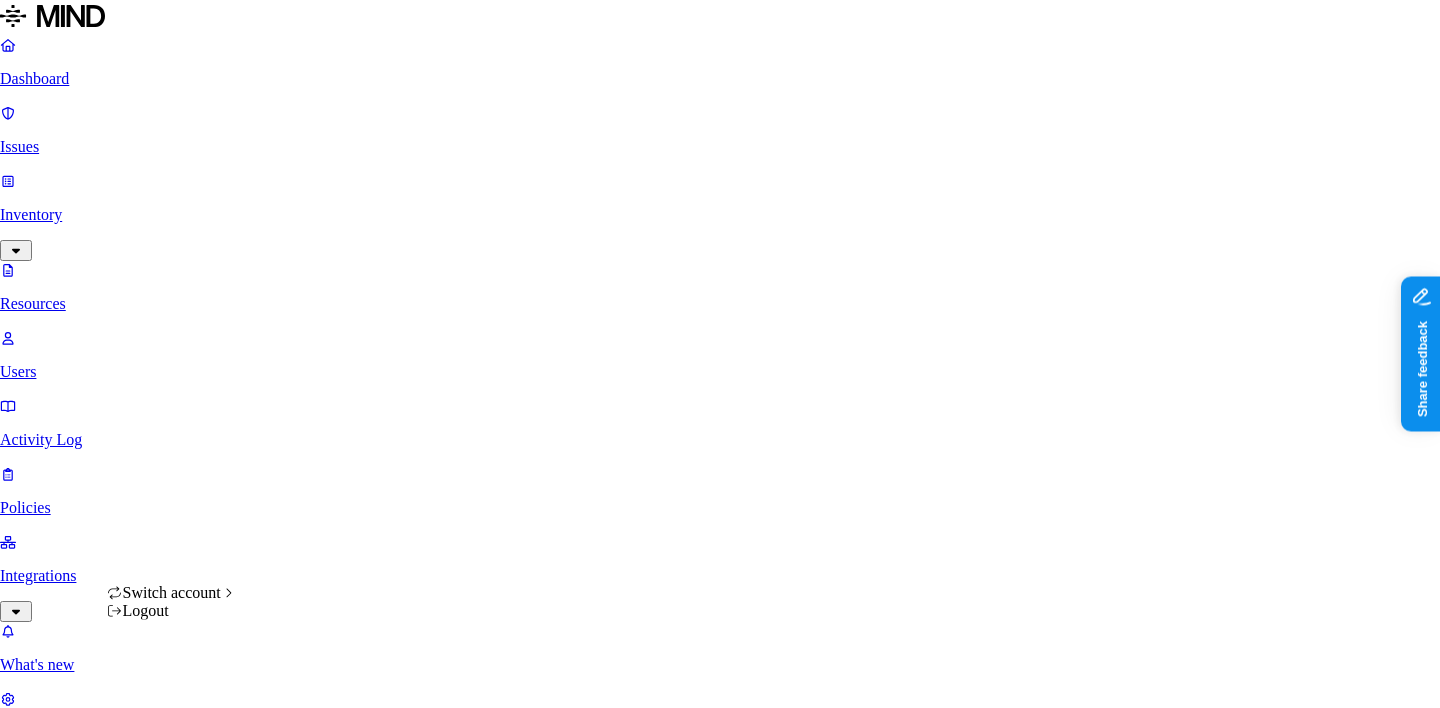 click on "Dashboard Issues Inventory Resources Users Activity Log Policies Integrations What's new 1 Settings Itai Schwartz Orion Financial Resources Kind File type Classification Category Data types Accessible Last access Drive name Encrypted 10,000+ Resources Kind Resource Classification Category Accessible Last access time Full path doc packet.pdf – – – Jul 2, 2025, 01:15 PM Jacqueline Thomas/Desktop/Indirect Loans/Lindsay Keeter 77730 Screenshot 2025-07-02 121508.png – – – Jul 2, 2025, 01:15 PM Debbie Buchanan/Pictures/Screenshots June Surprise Count.pdf – – – Jul 2, 2025, 01:14 PM RetailAccounting-DC/Whitehaven/June 2025 June EOM.pdf – – – Jul 2, 2025, 01:14 PM RetailAccounting-DC/Whitehaven/June 2025 June Night Drop.pdf – – – Jul 2, 2025, 01:14 PM RetailAccounting-DC/Whitehaven/June 2025 June All Clear Signal.pdf – – – Jul 2, 2025, 01:14 PM RetailAccounting-DC/Whitehaven/June 2025 June ATM Log.pdf – – – Jul 2, 2025, 01:14 PM June Open-Close.pdf – – – –" at bounding box center (720, 11161) 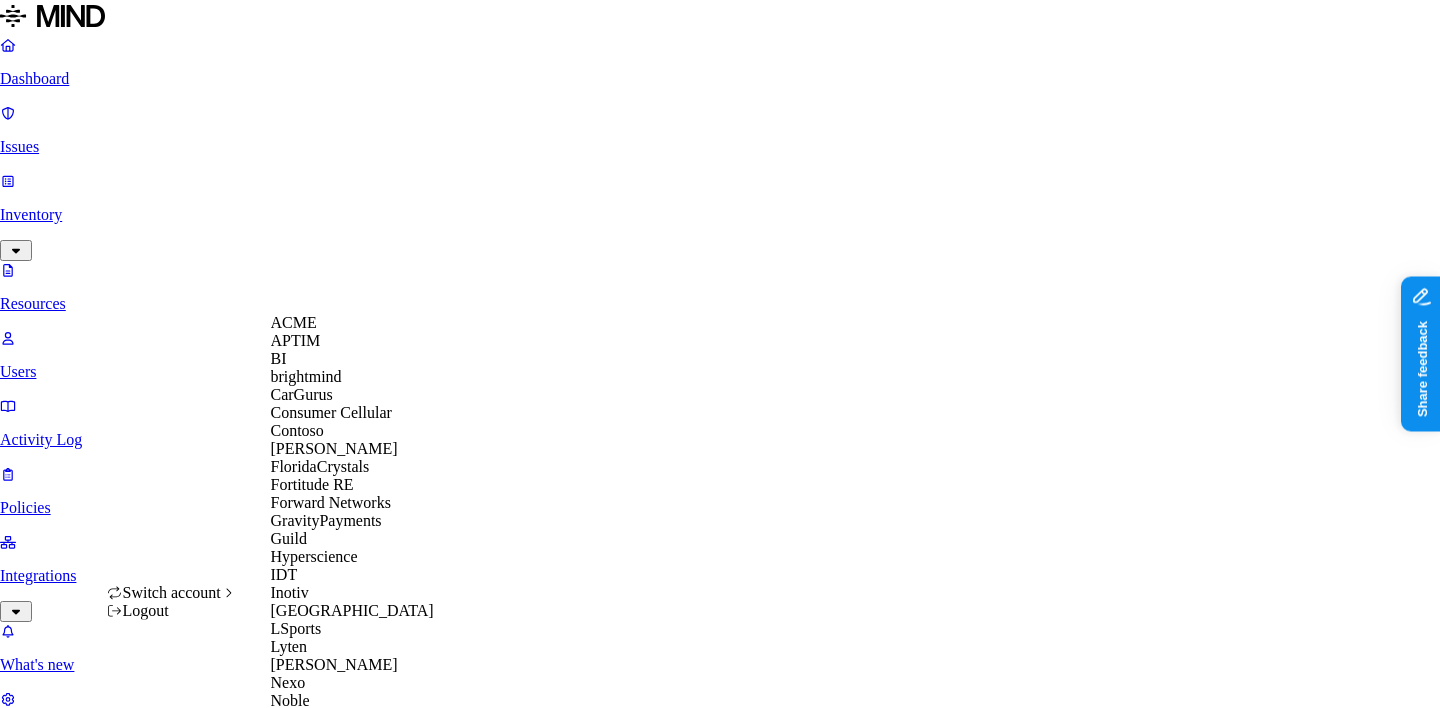 scroll, scrollTop: 920, scrollLeft: 0, axis: vertical 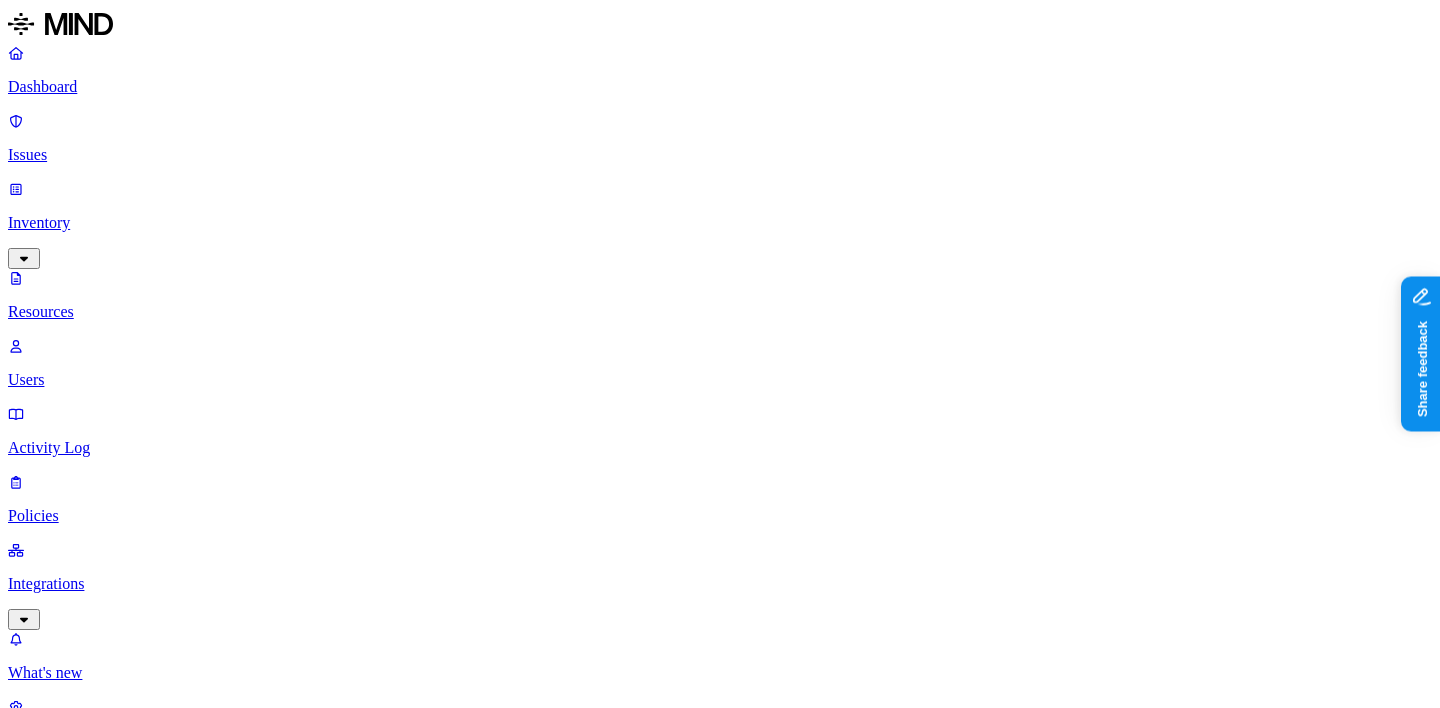 click on "Integrations" at bounding box center [720, 584] 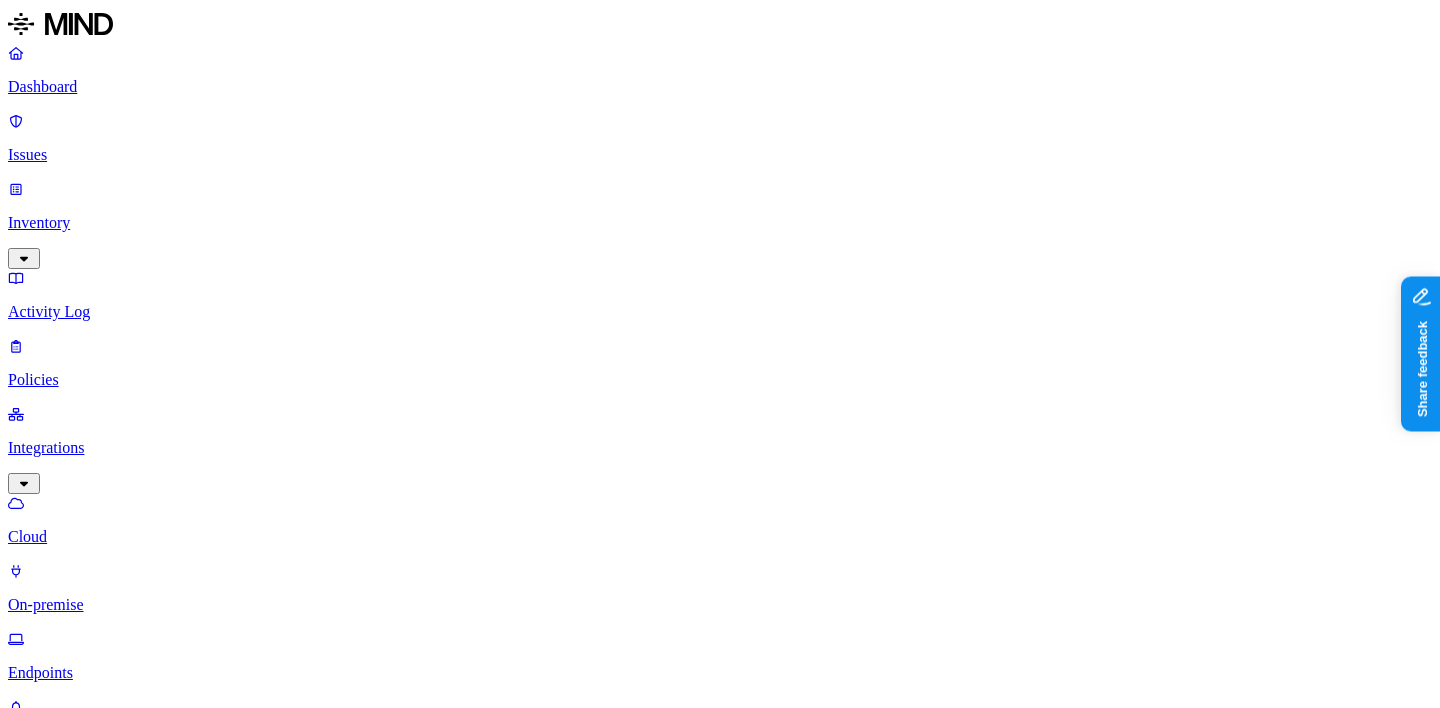click on "Endpoints" at bounding box center [720, 673] 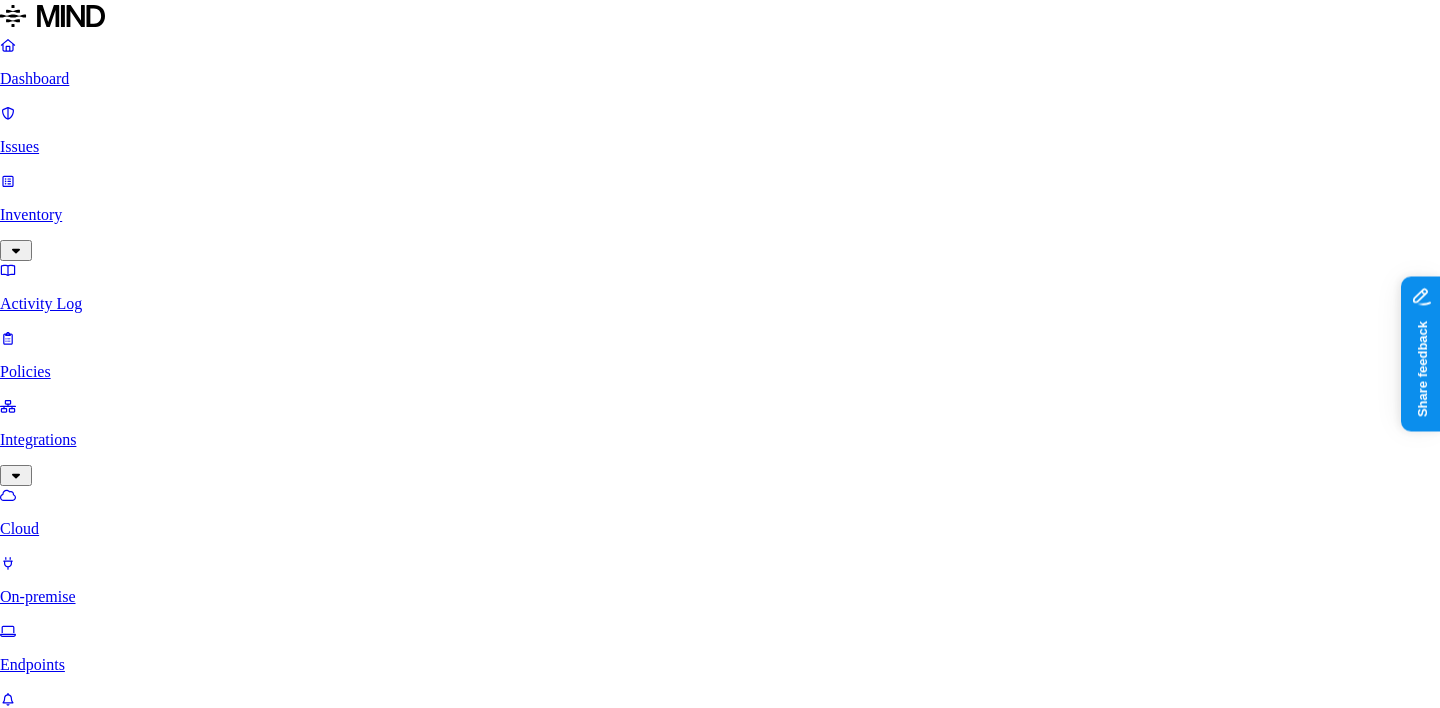 click on "Proceed" at bounding box center (91, 3937) 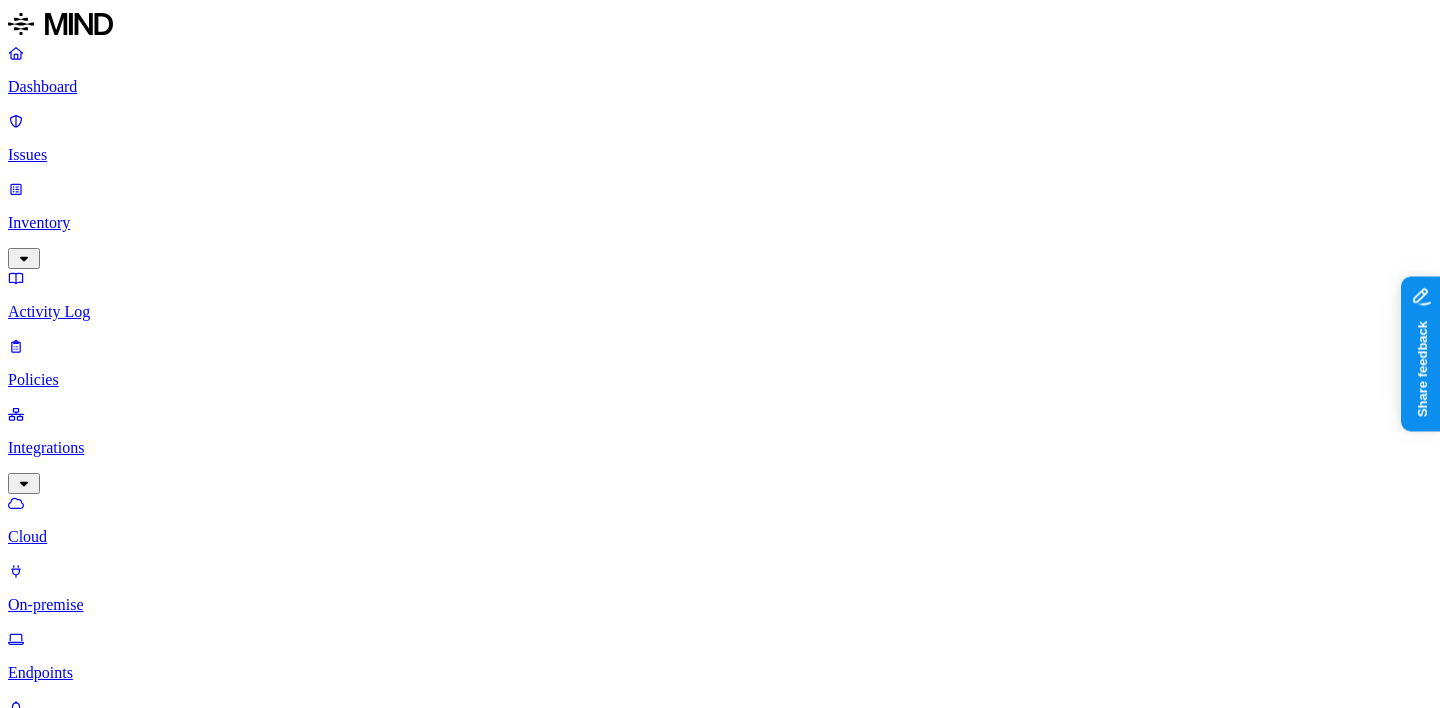 click 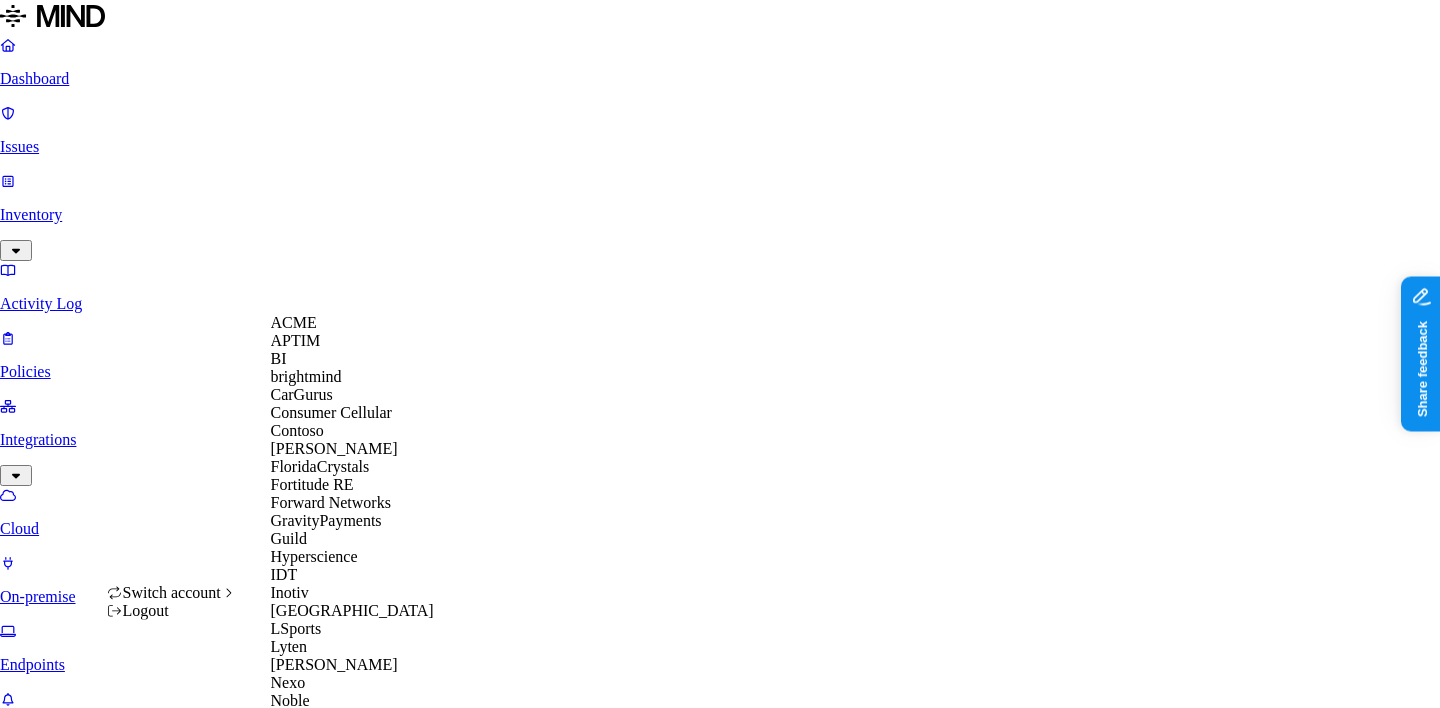 scroll, scrollTop: 46, scrollLeft: 0, axis: vertical 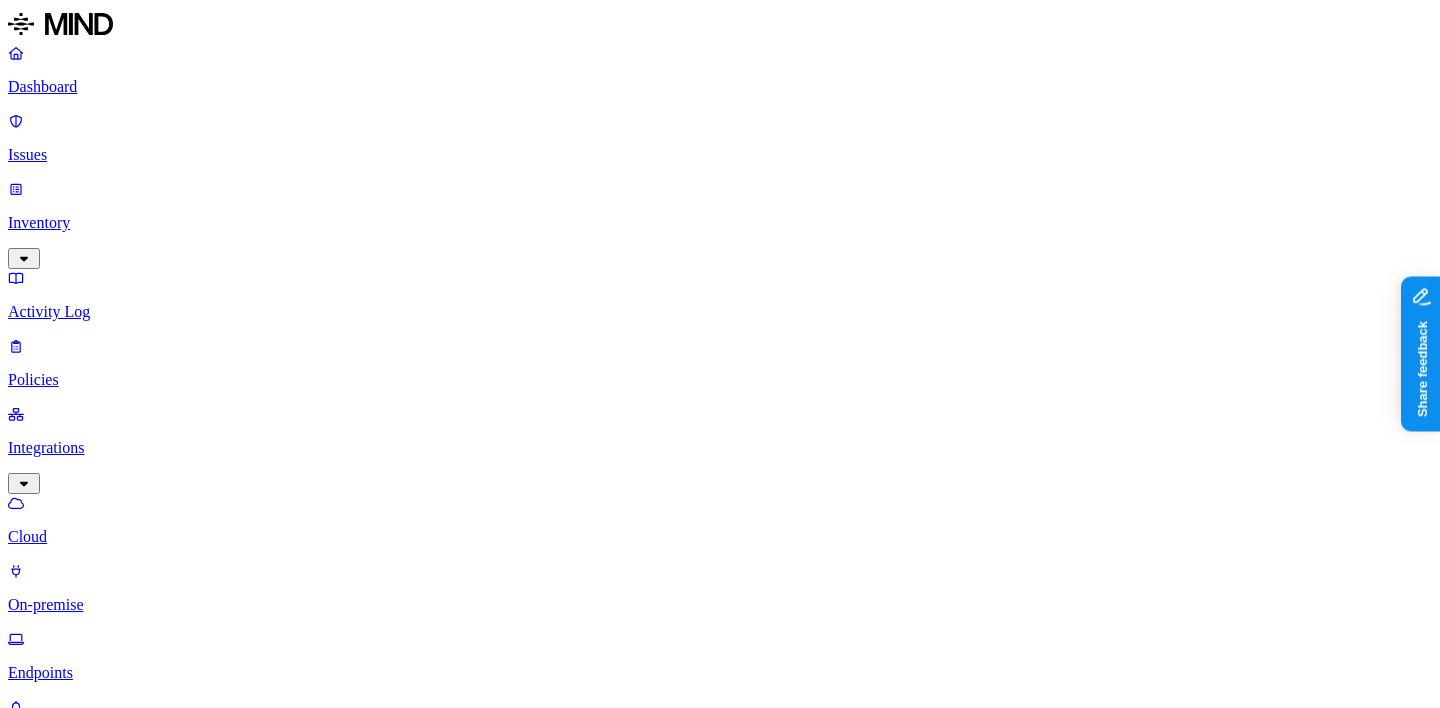 click on "Settings" at bounding box center (720, 809) 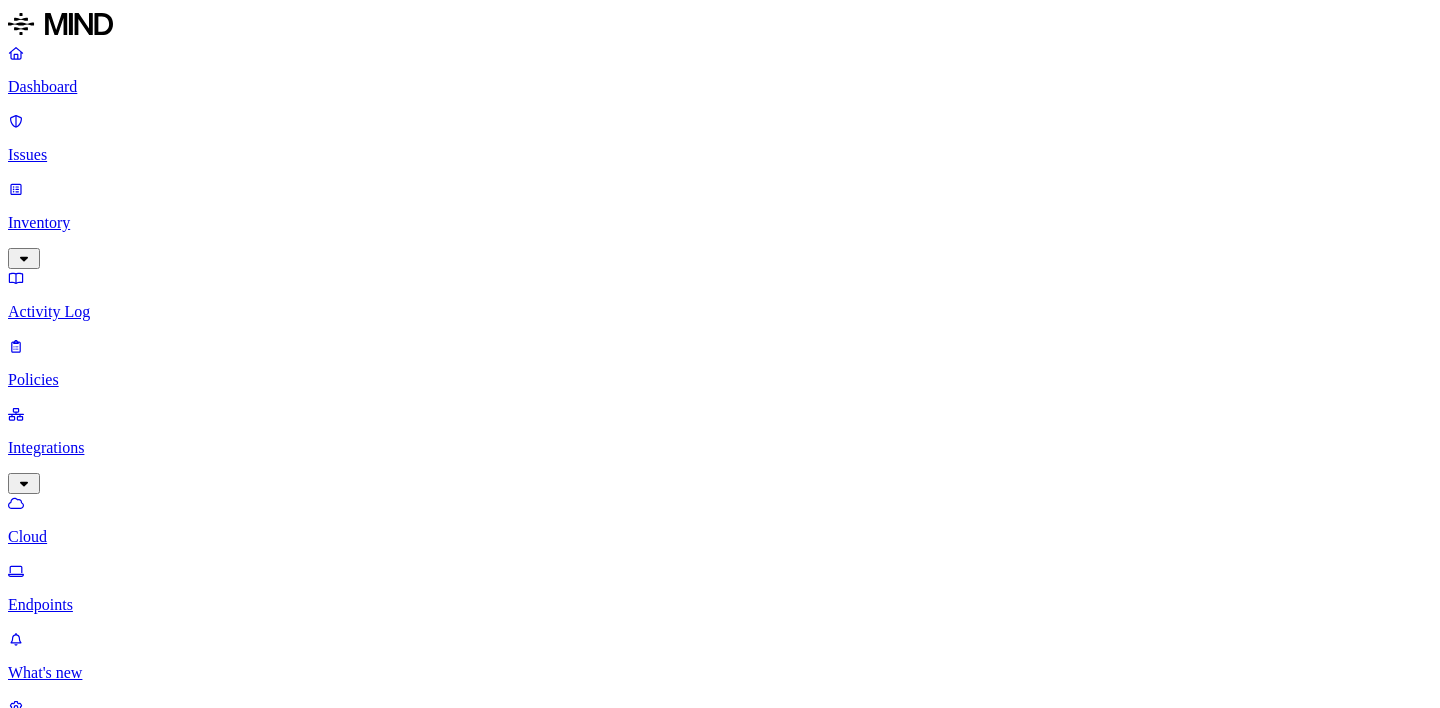 scroll, scrollTop: 0, scrollLeft: 0, axis: both 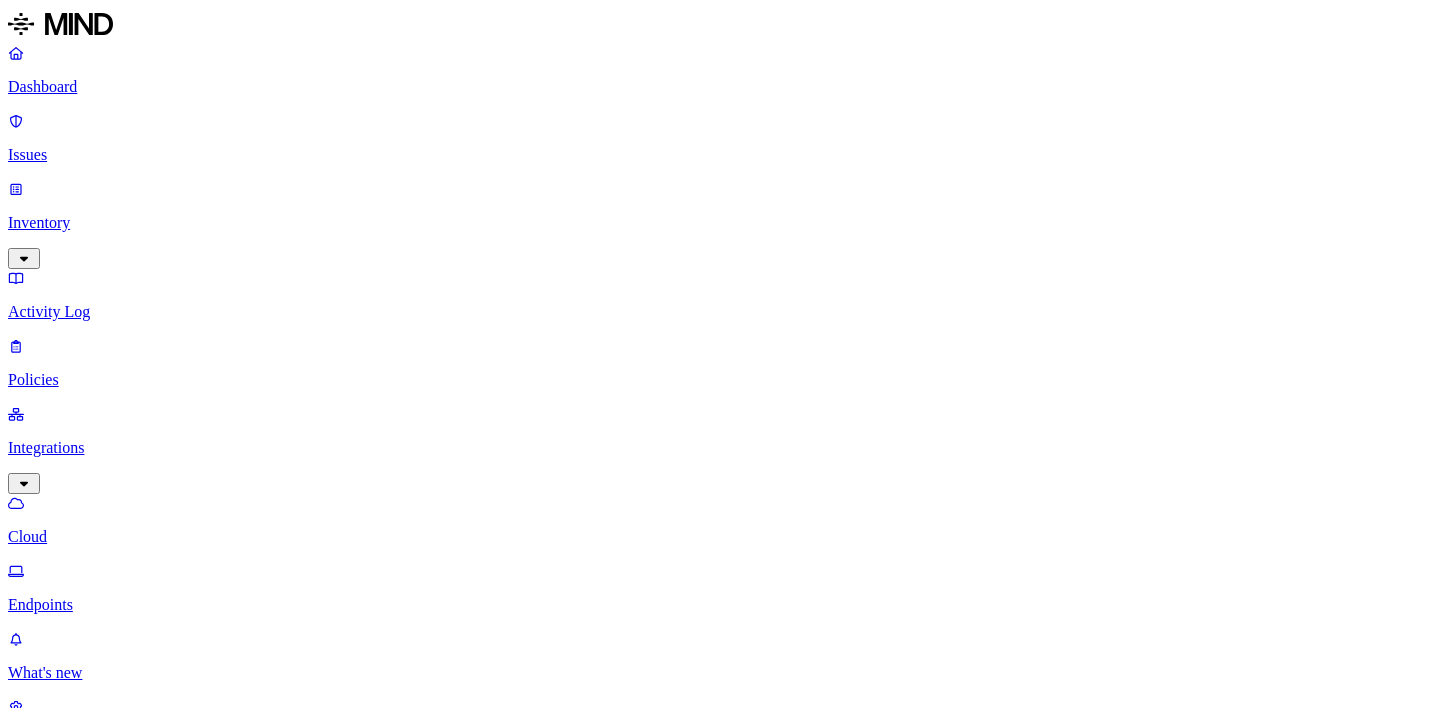 click on "Settings" at bounding box center [720, 741] 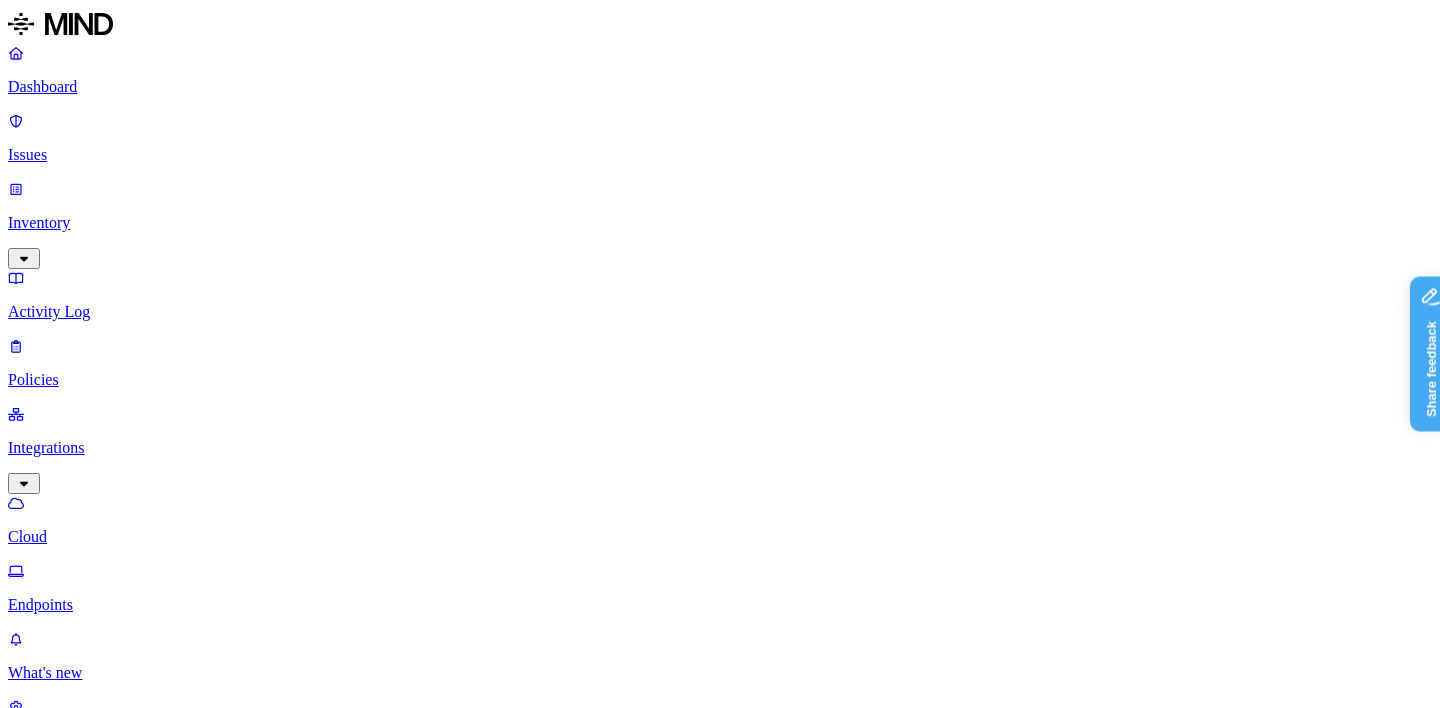 scroll, scrollTop: 0, scrollLeft: 0, axis: both 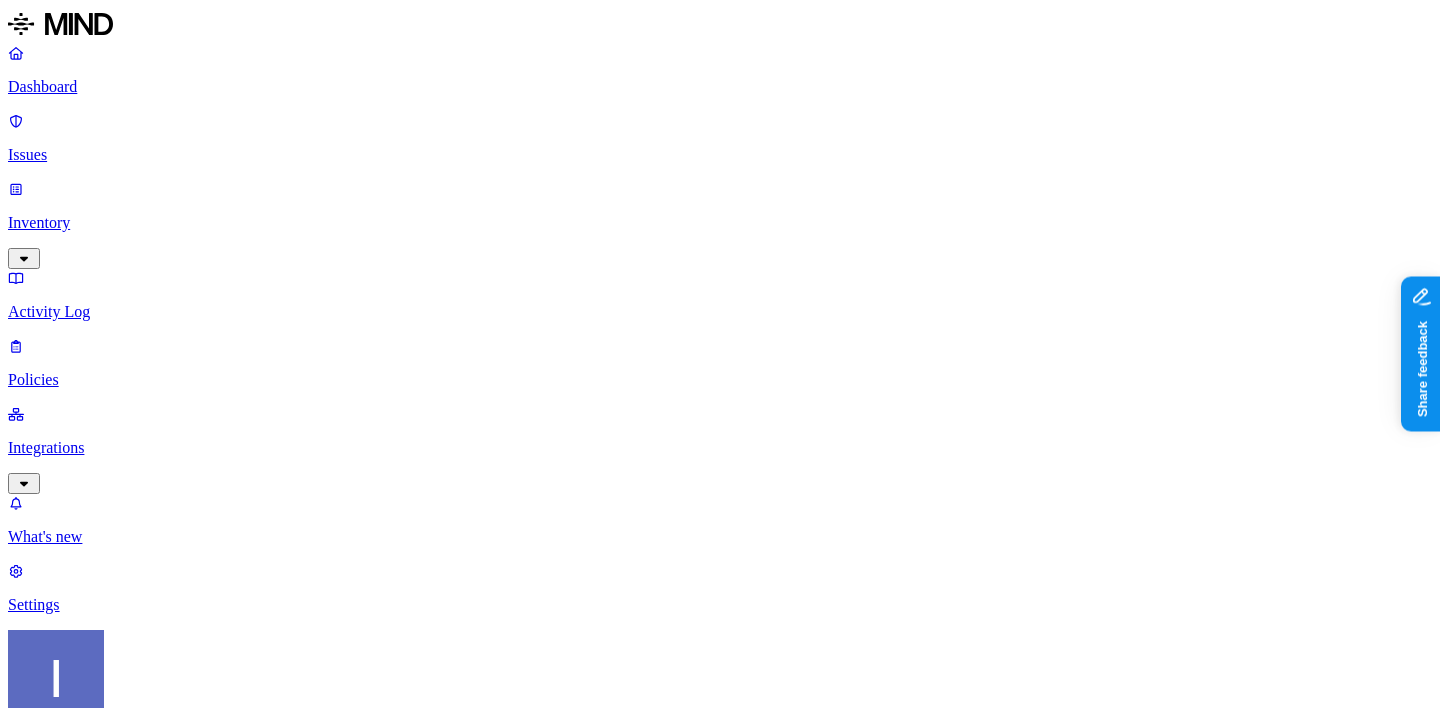 click 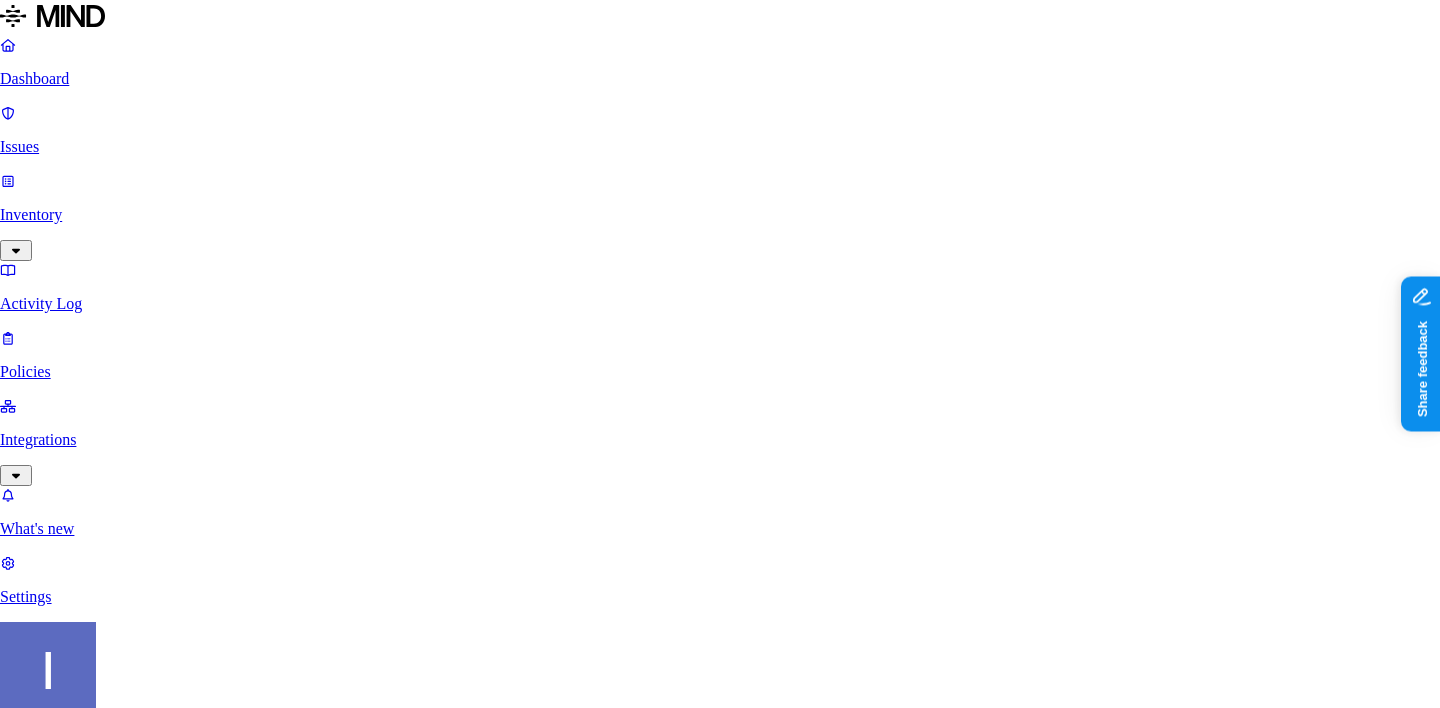 click on "Delete" at bounding box center (85, 1530) 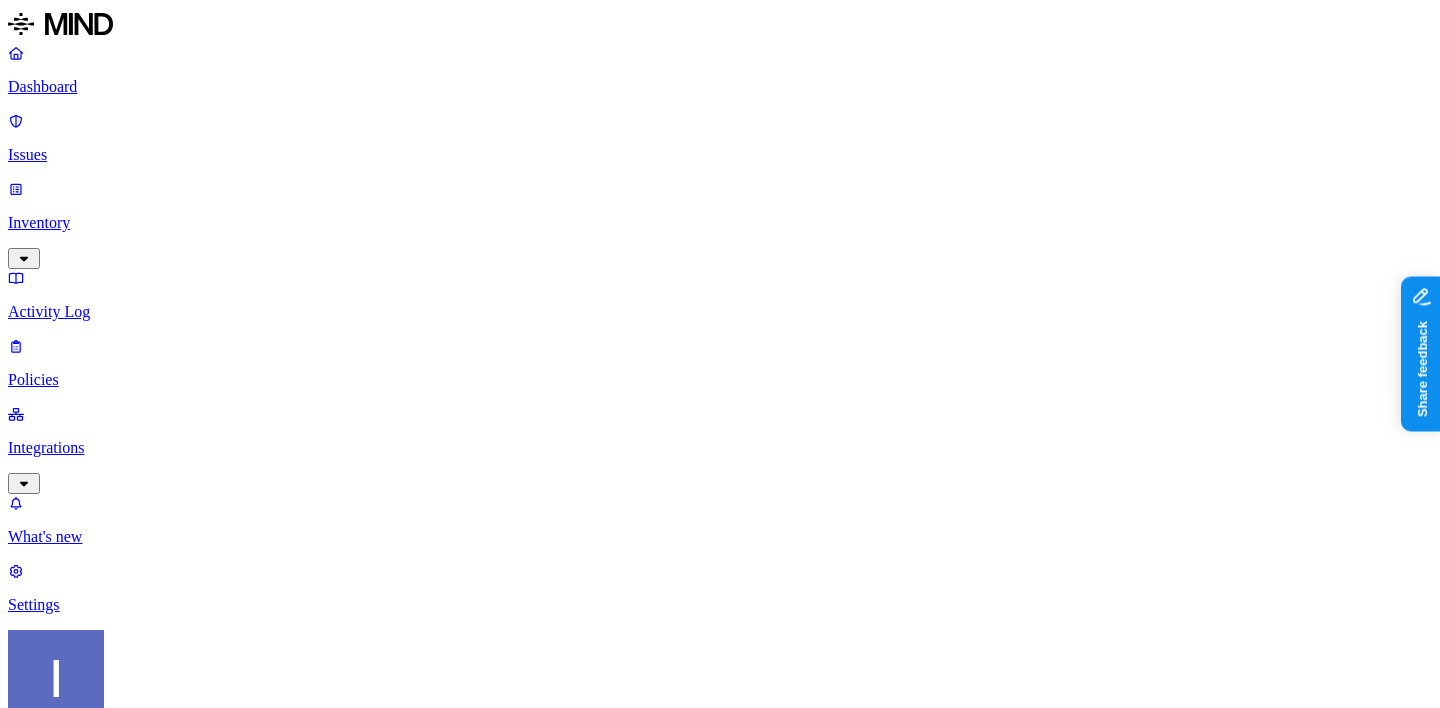 click at bounding box center [570, 1184] 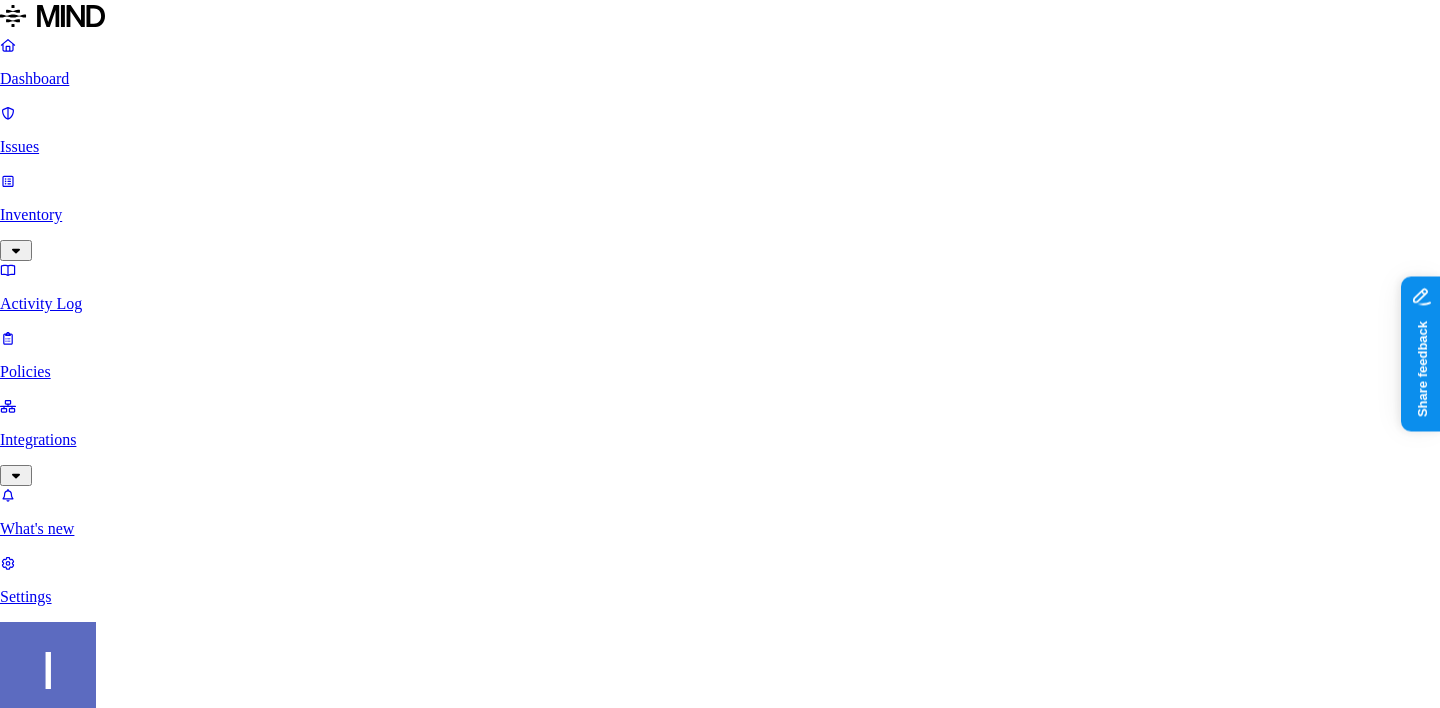 click on "Delete" at bounding box center [85, 1495] 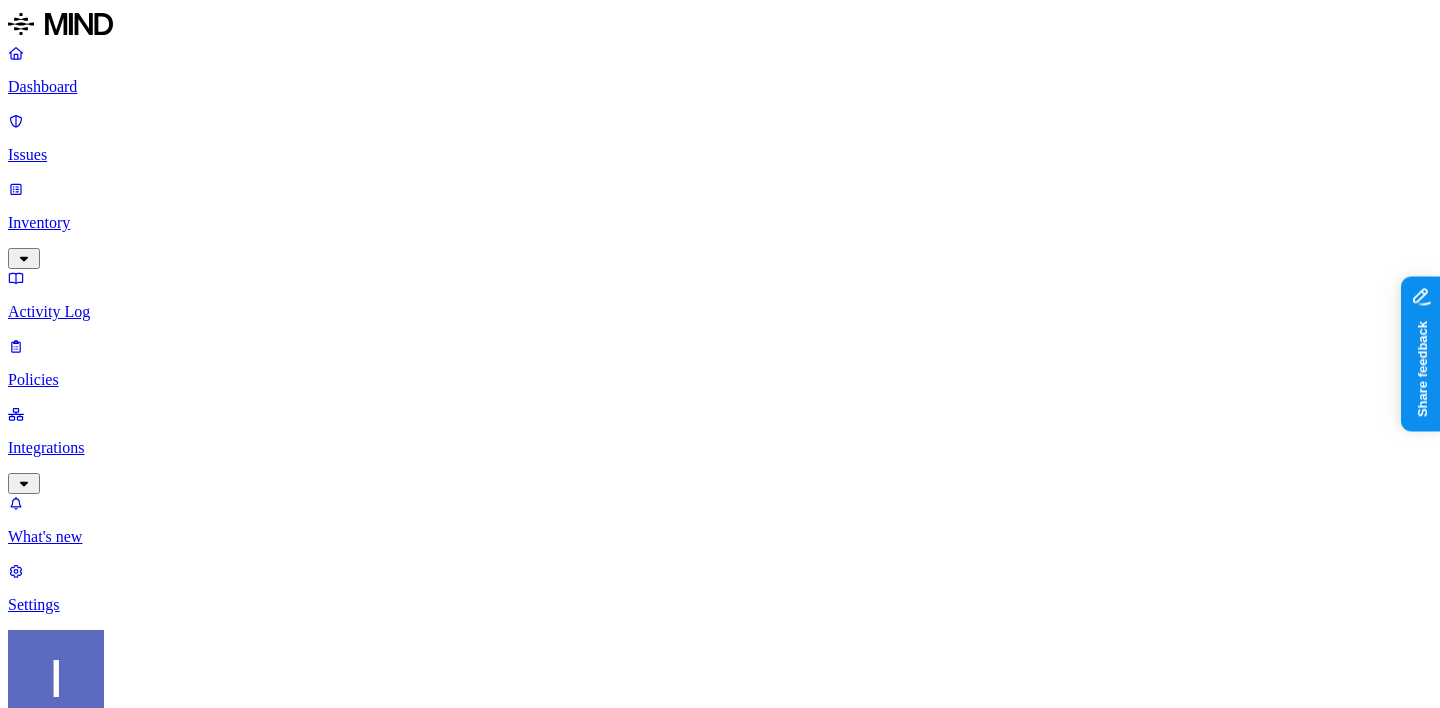 click 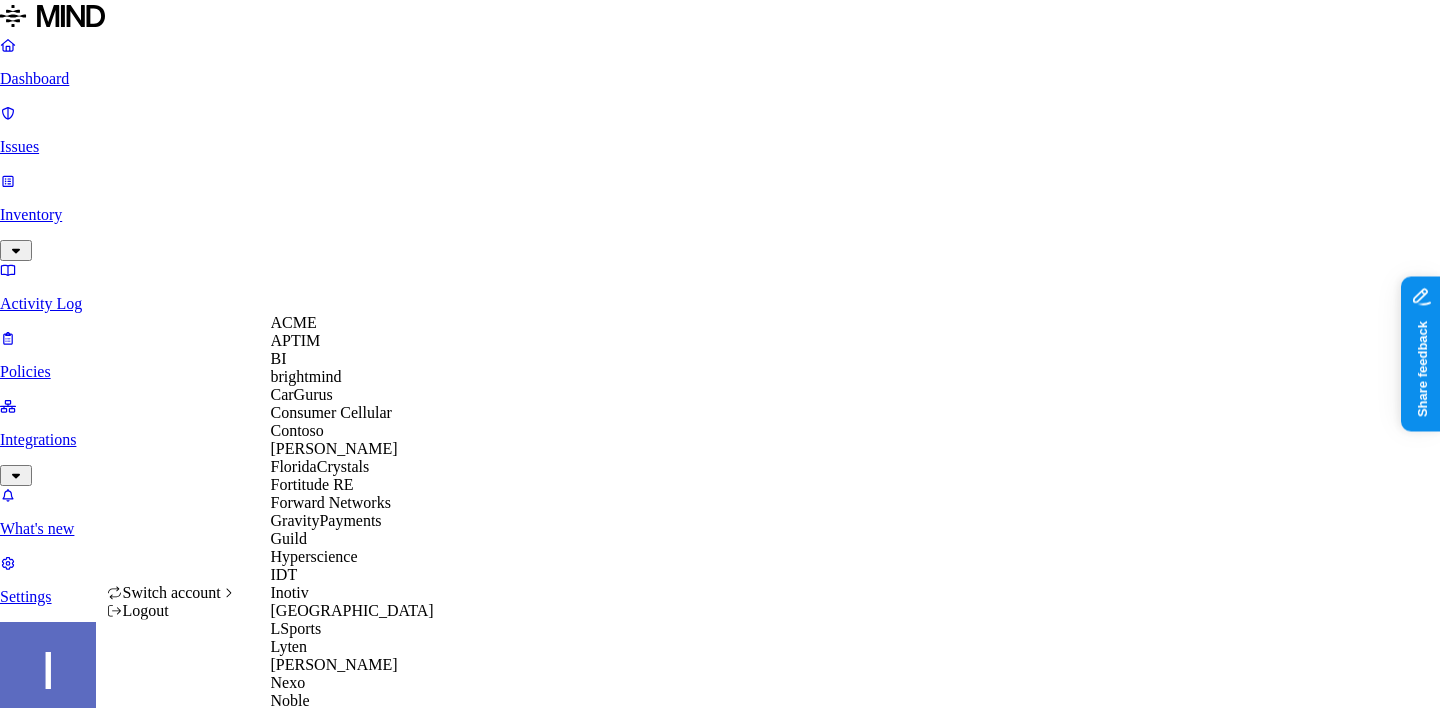 click on "brightmind" at bounding box center [306, 376] 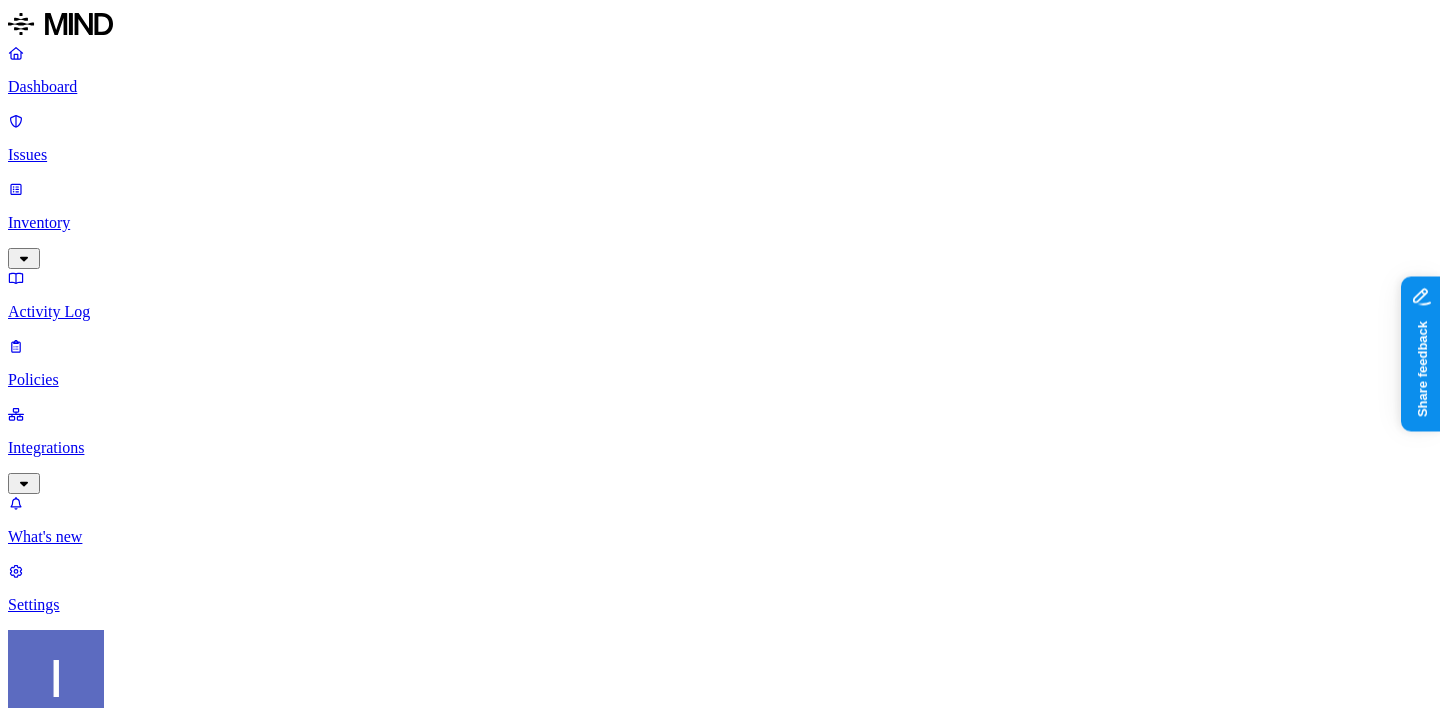 click on "Integrations" at bounding box center (720, 448) 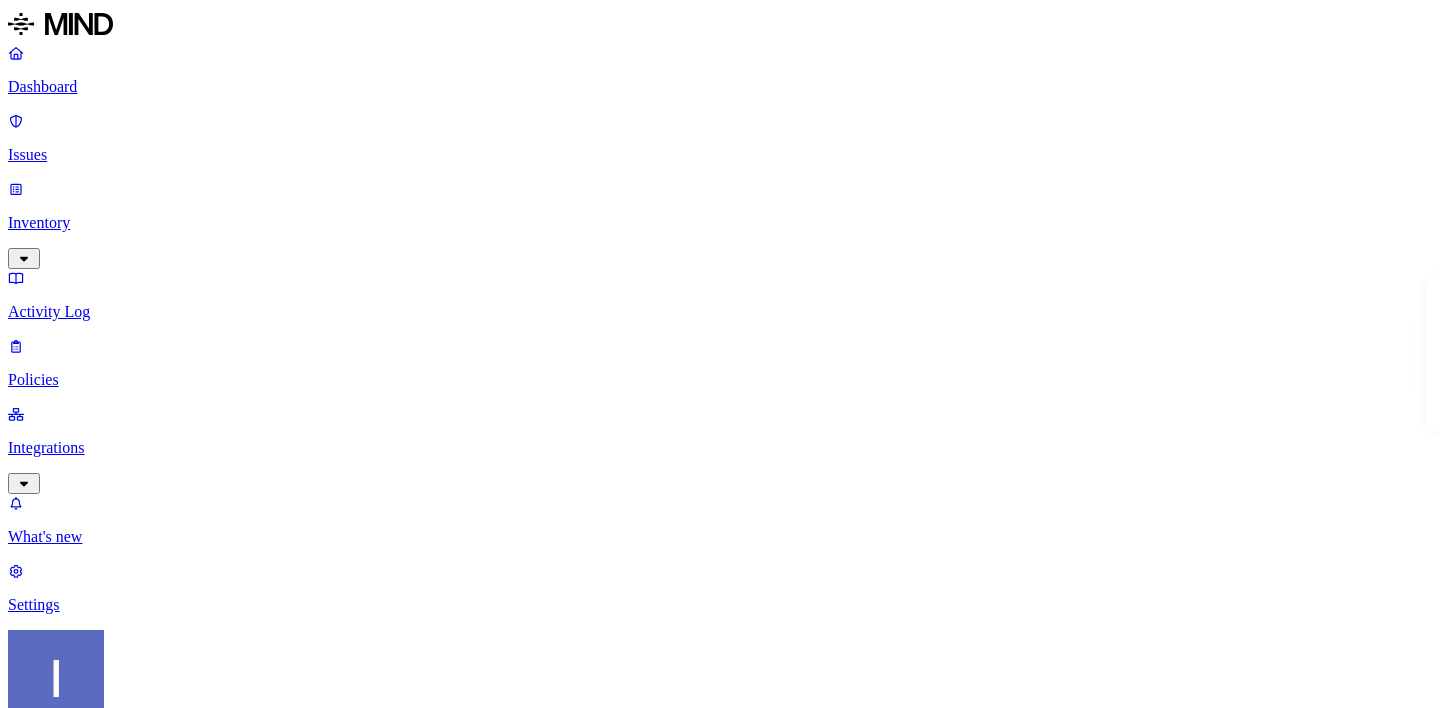 scroll, scrollTop: 0, scrollLeft: 0, axis: both 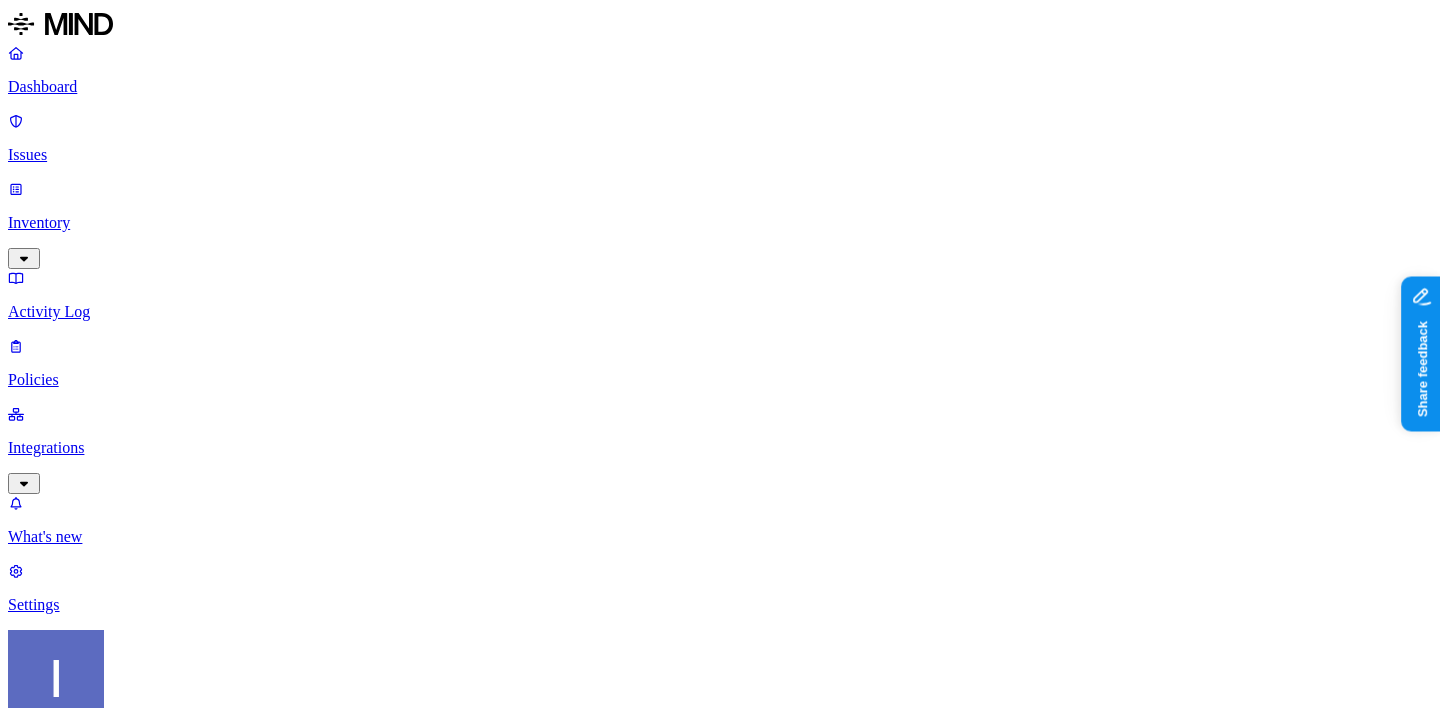 click on "Integrations" at bounding box center [720, 448] 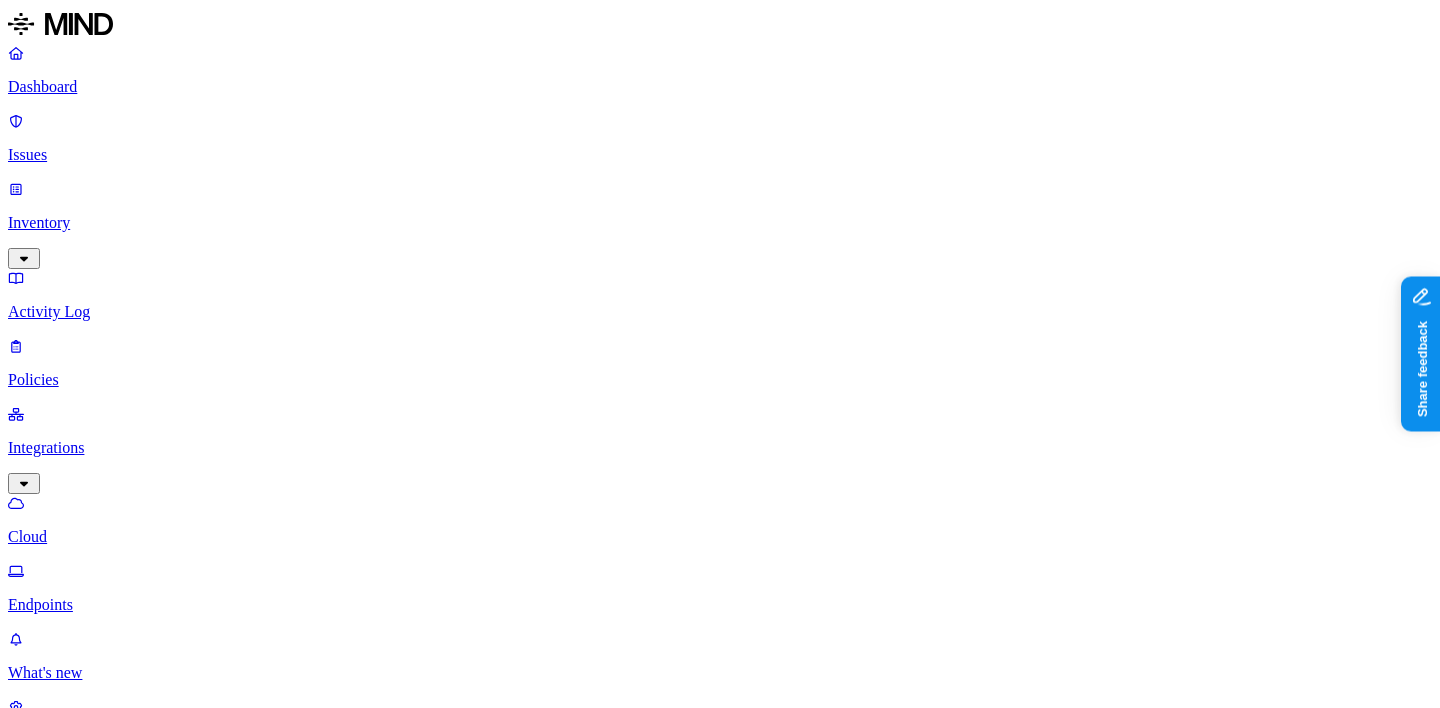 click on "Endpoints" at bounding box center [720, 605] 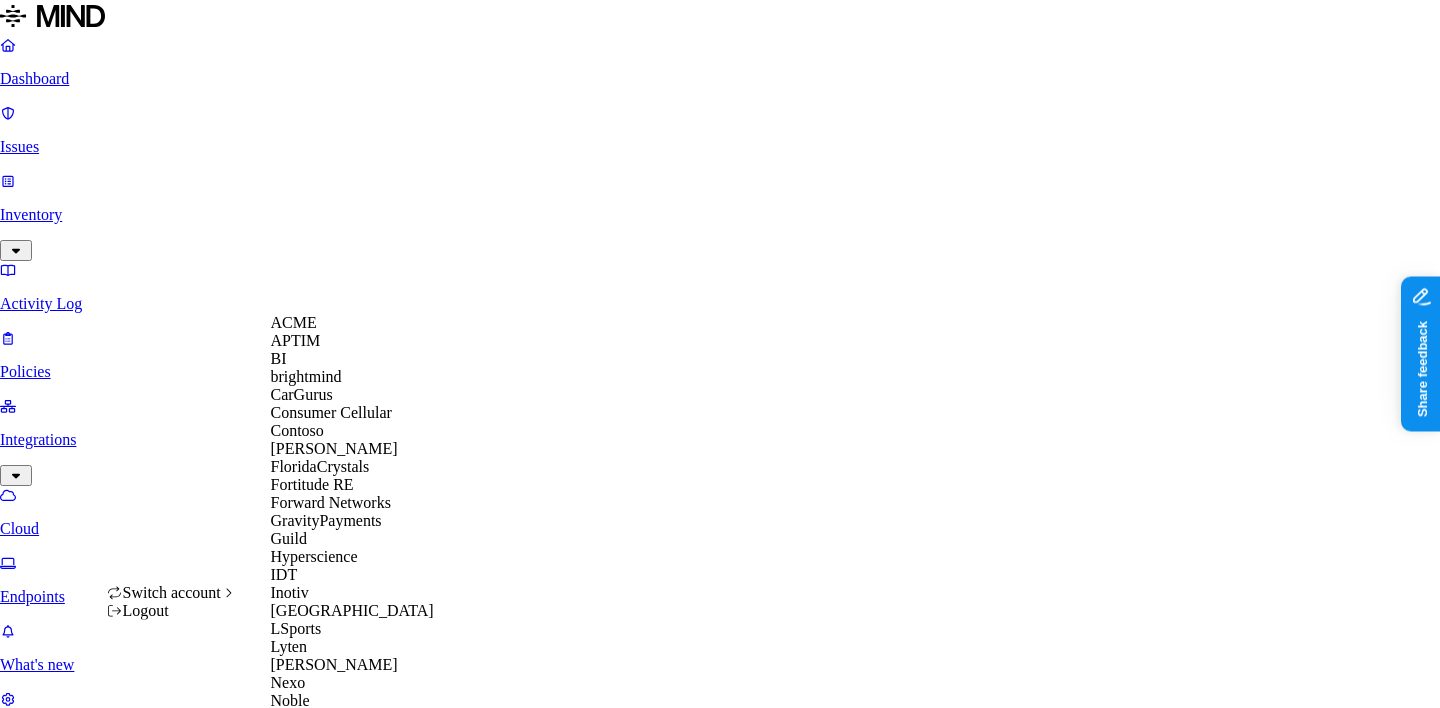 click on "CarGurus" at bounding box center (302, 394) 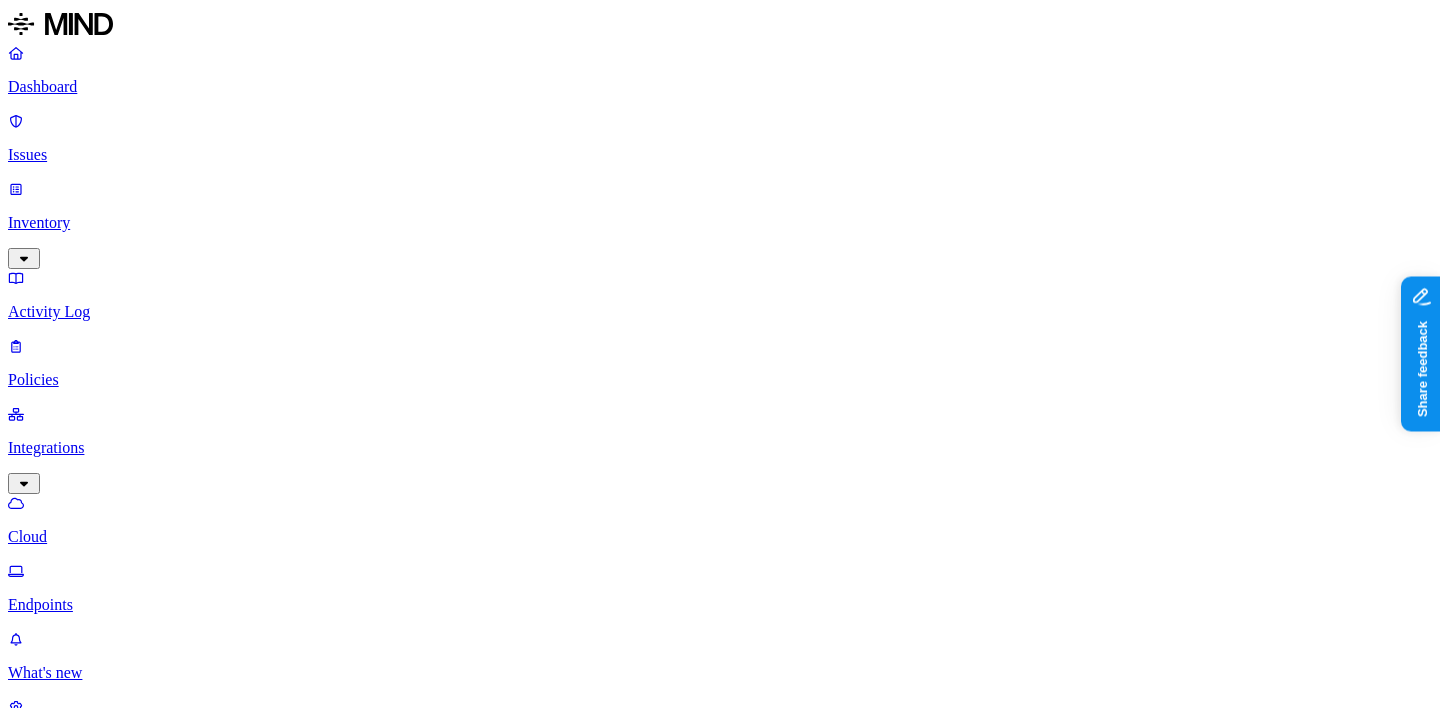 click on "Settings" at bounding box center [720, 741] 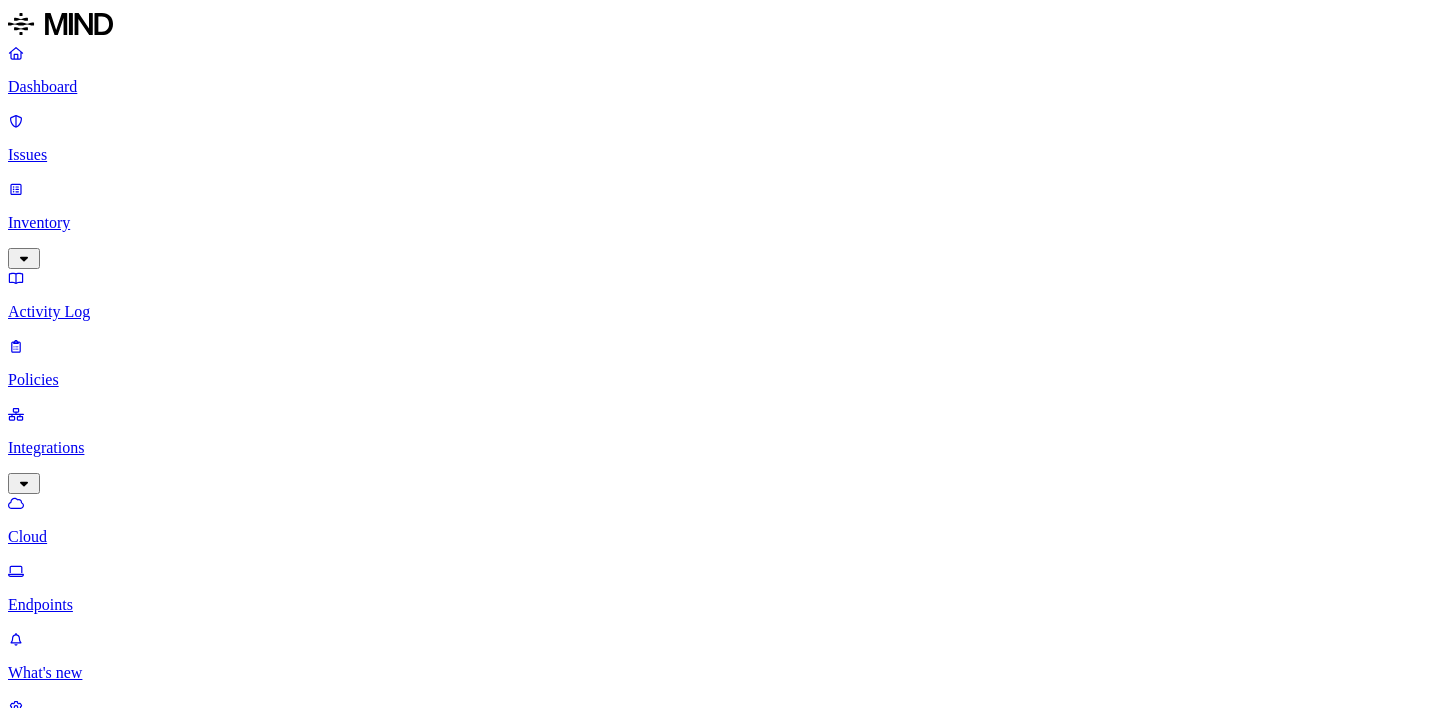 scroll, scrollTop: 0, scrollLeft: 0, axis: both 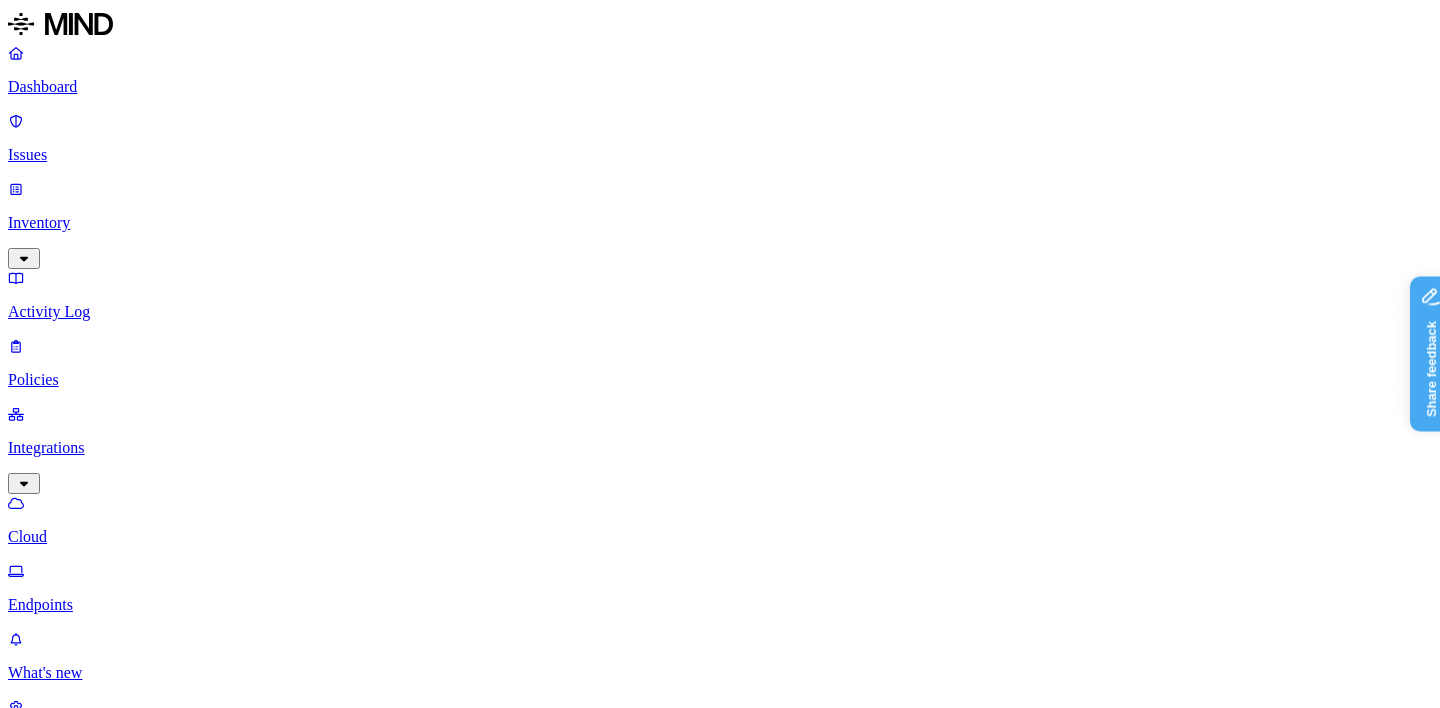 click on "Settings" at bounding box center [720, 724] 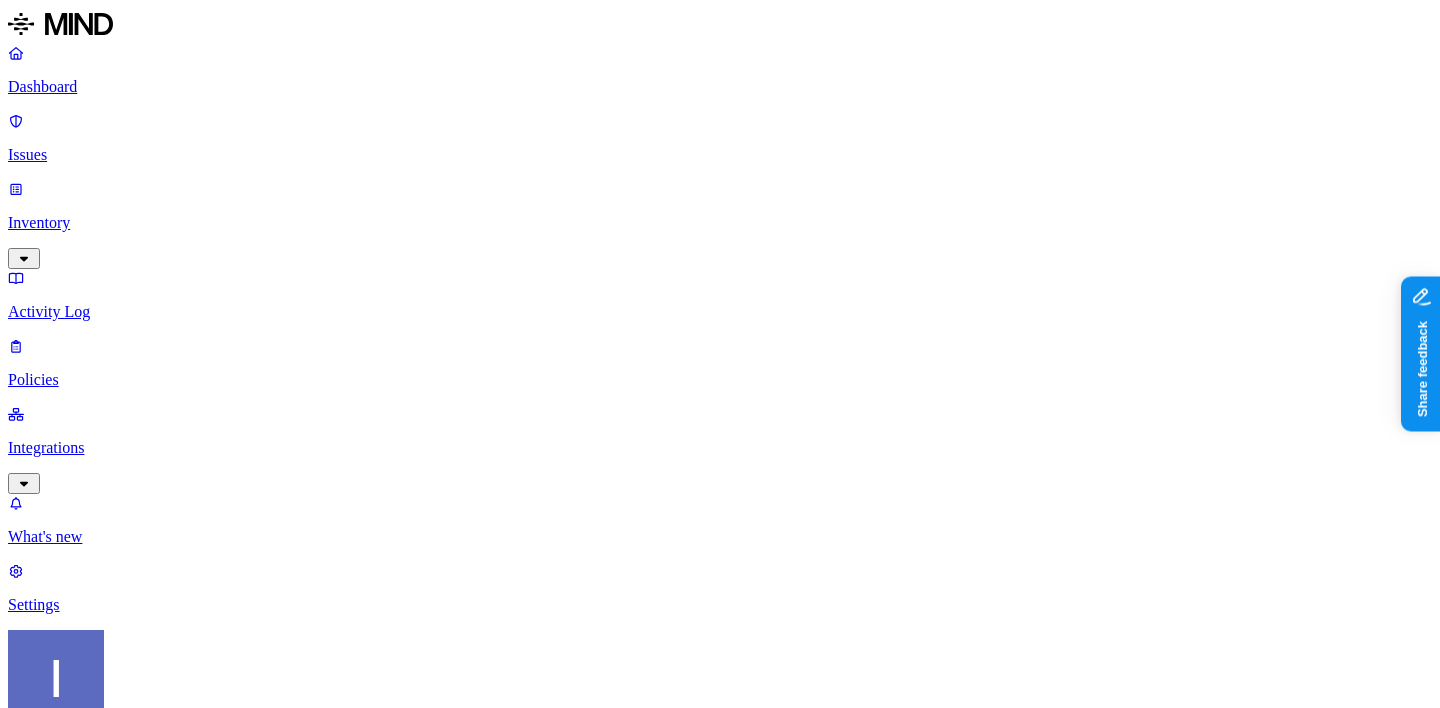 click on "Integrations" at bounding box center (720, 448) 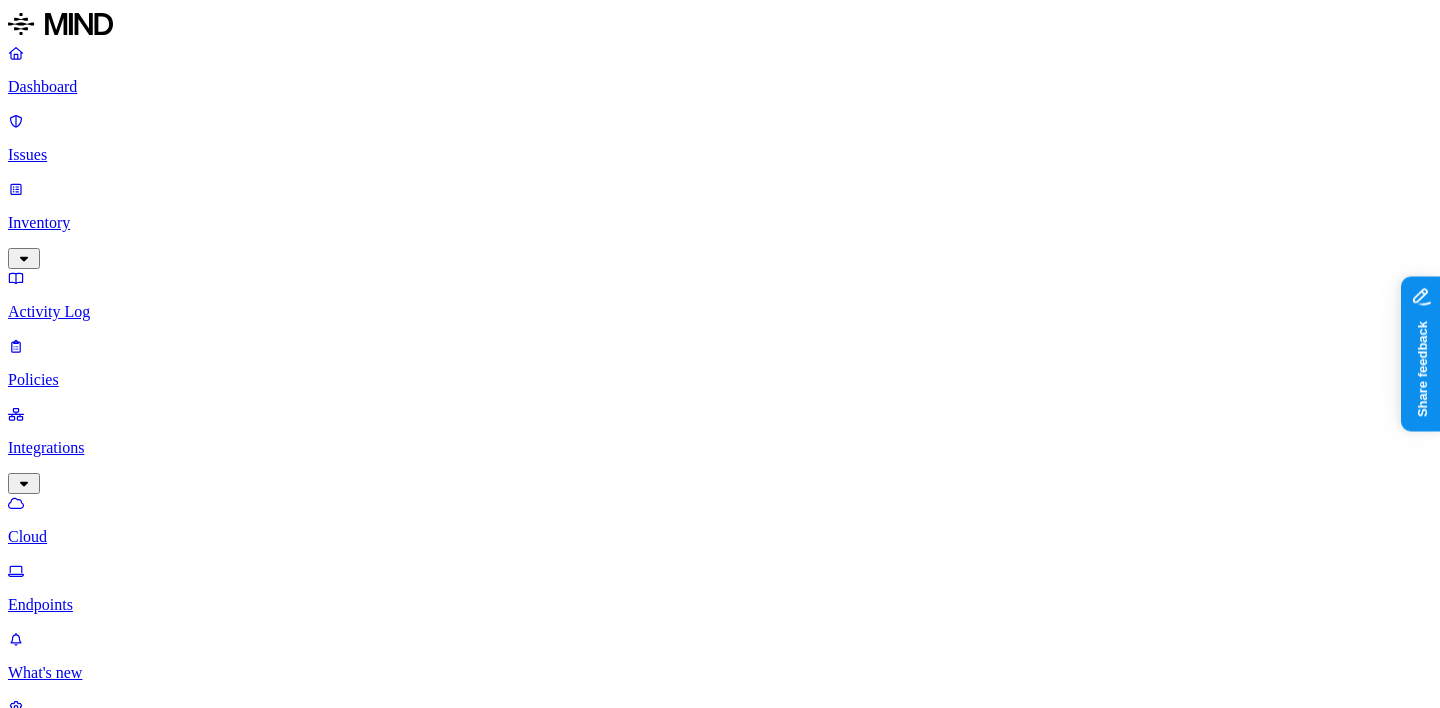 click on "Endpoints" at bounding box center (720, 605) 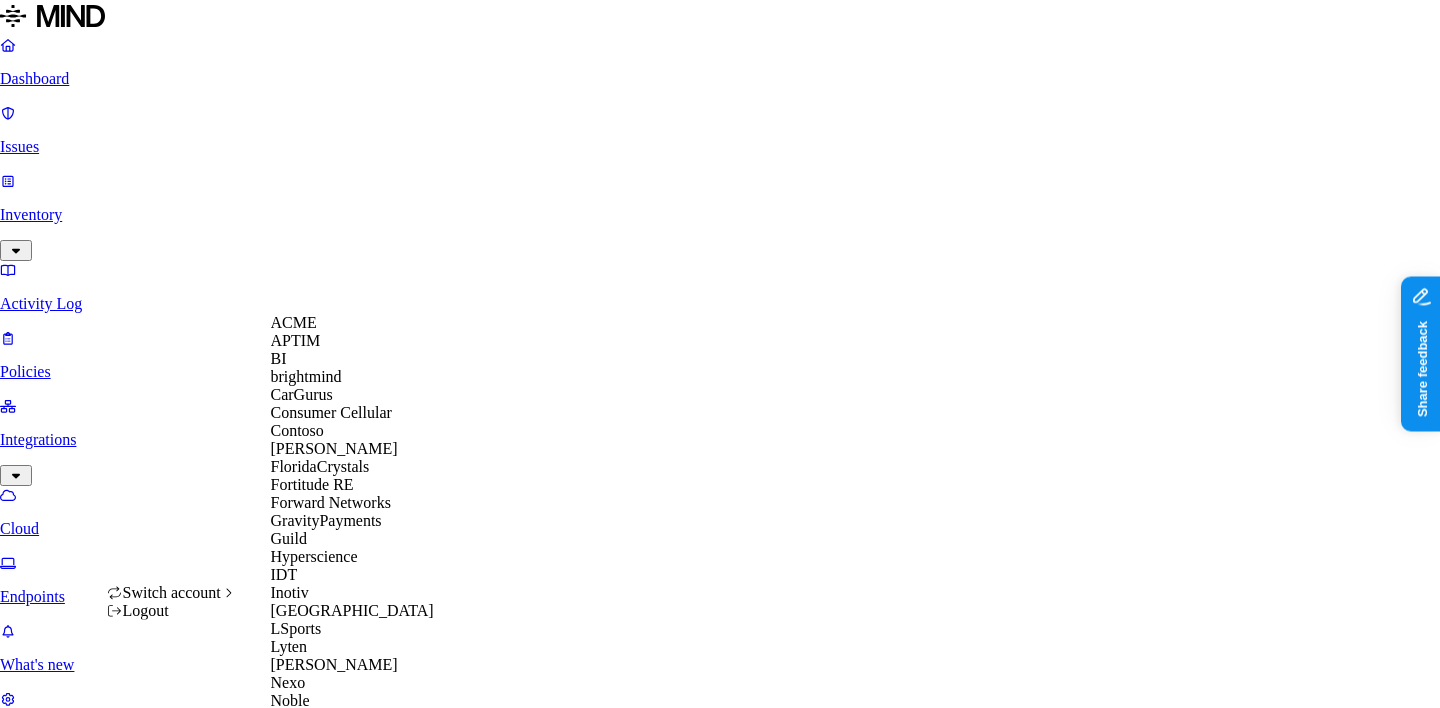 scroll, scrollTop: 76, scrollLeft: 0, axis: vertical 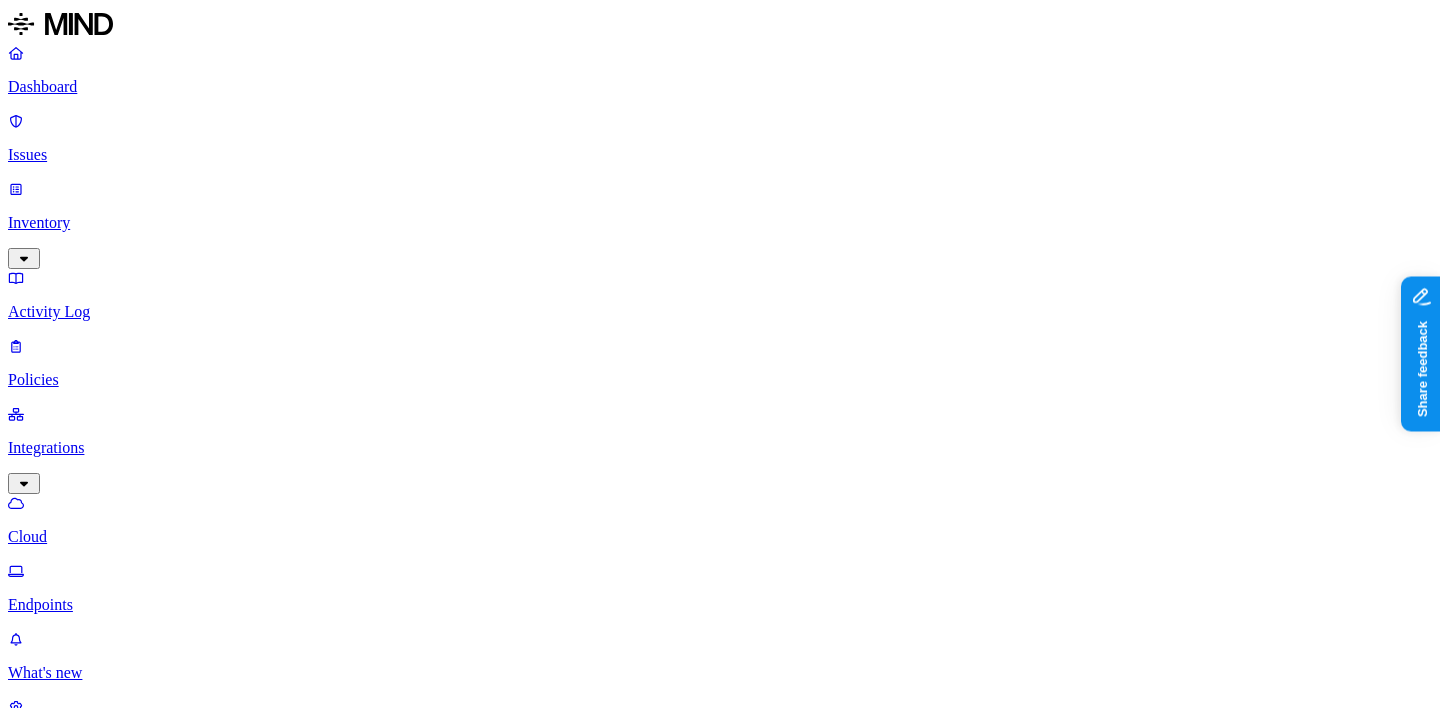 click on "Settings" at bounding box center [720, 741] 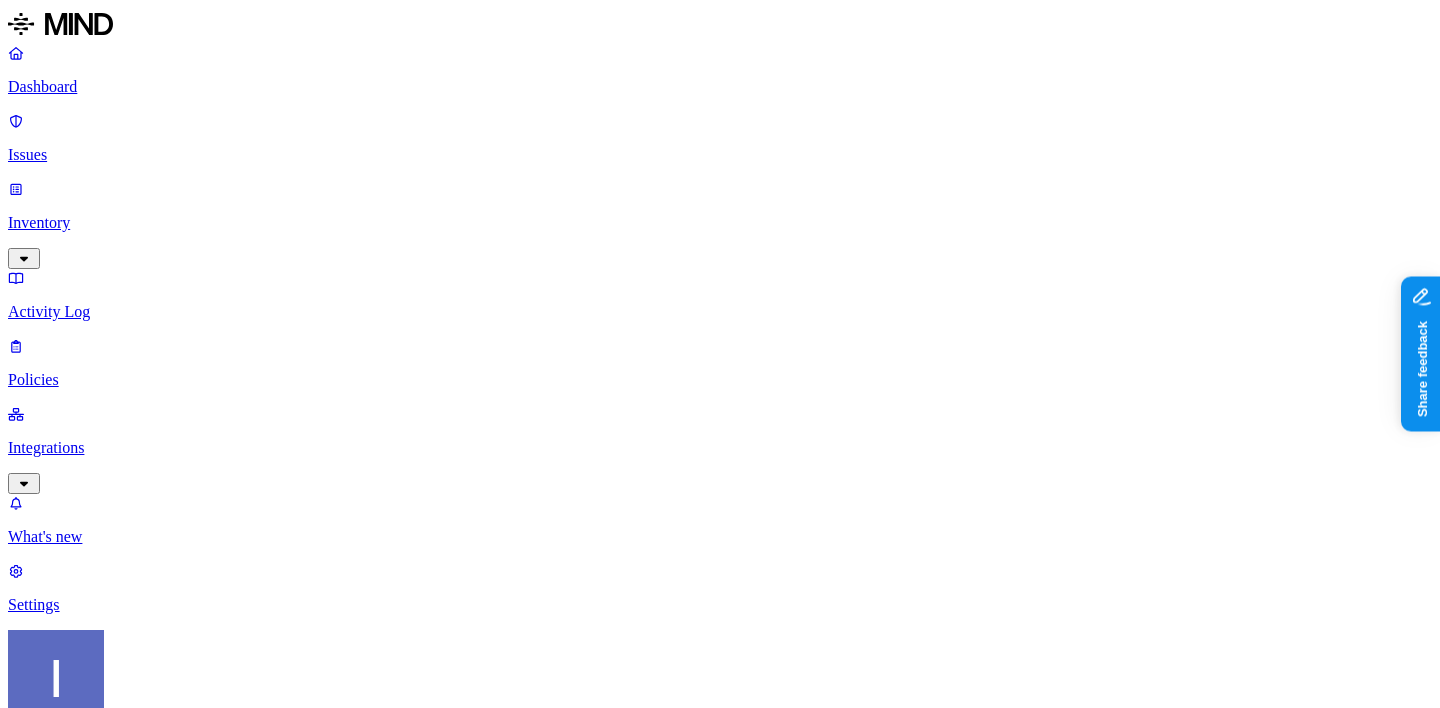 click on "[PERSON_NAME] FloridaCrystals" at bounding box center [720, 732] 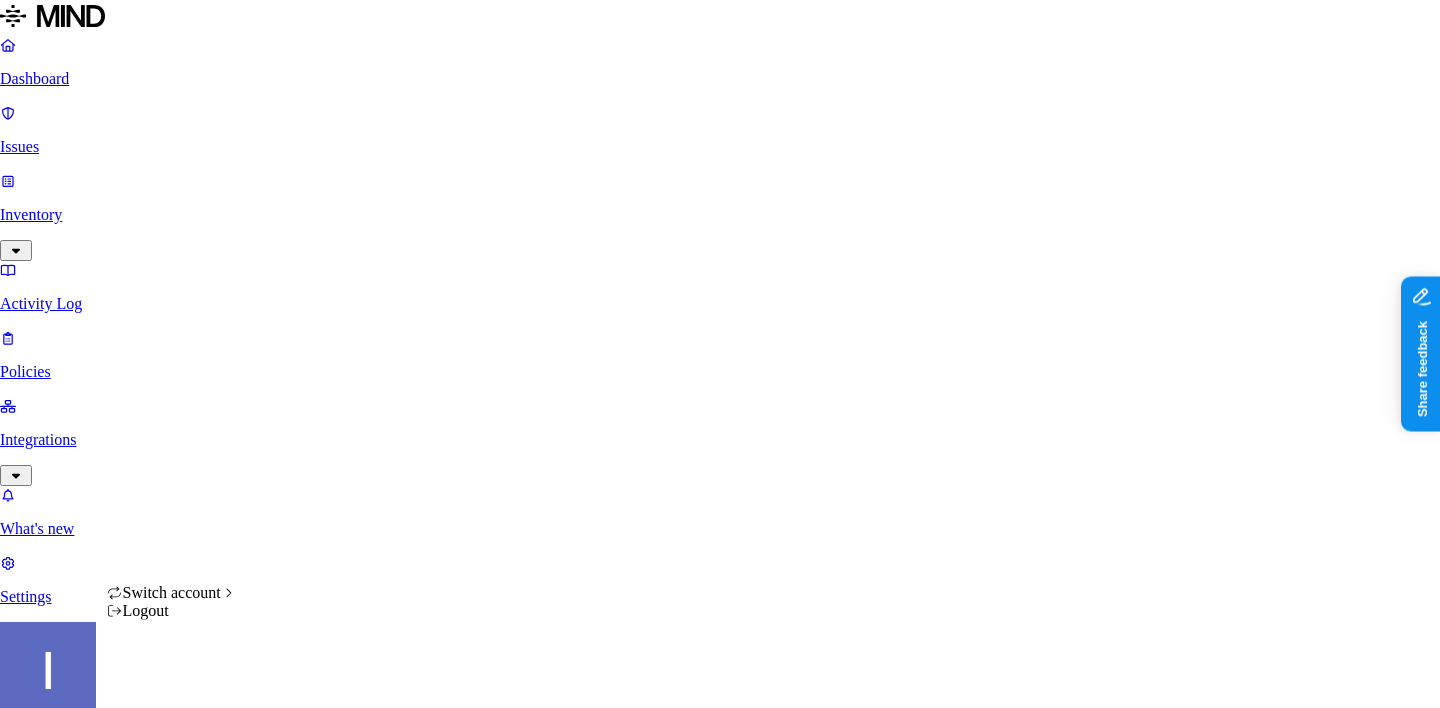 click on "Dashboard Issues Inventory Activity Log Policies Integrations What's new 1 Settings [PERSON_NAME] FloridaCrystals Settings Members Known entities Notification channels Web destinations Branding Members Add member 0 Members Member Last login No members found
Switch account Logout" at bounding box center [720, 695] 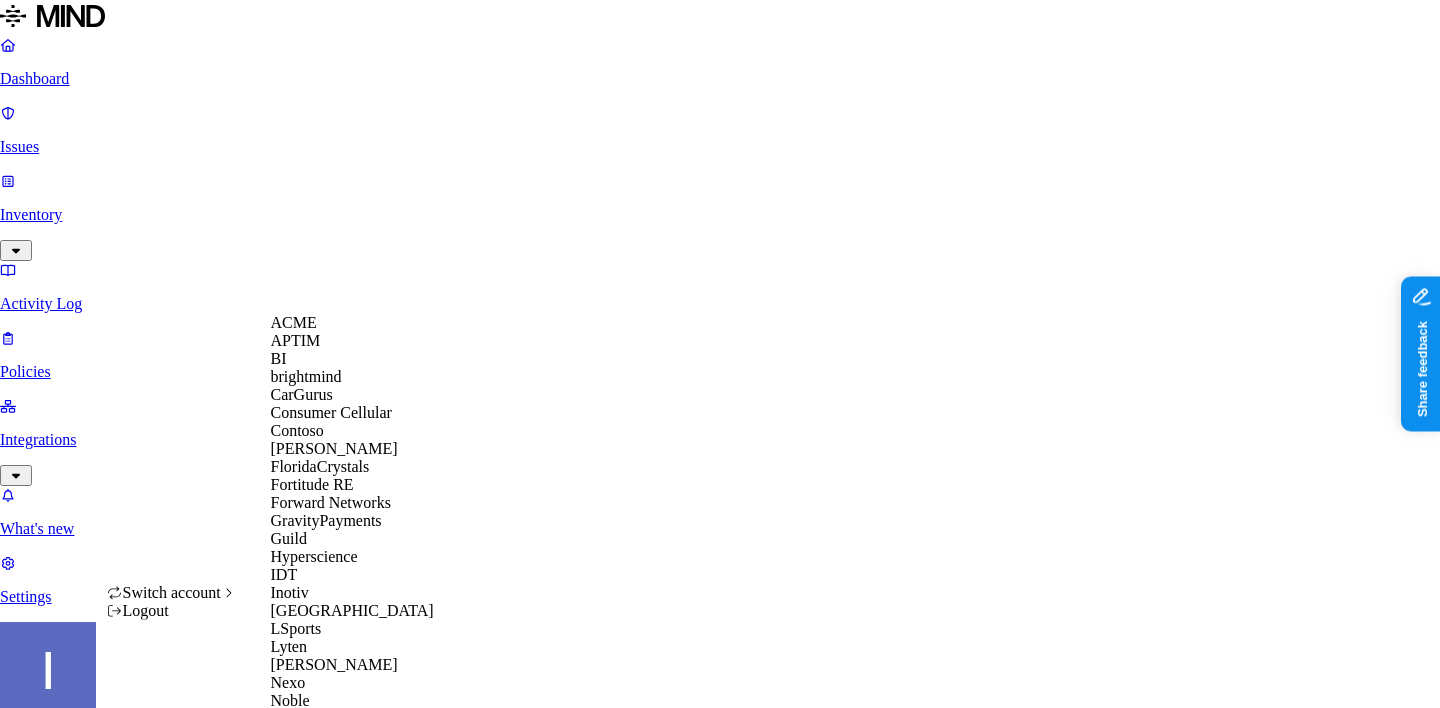 scroll, scrollTop: 239, scrollLeft: 0, axis: vertical 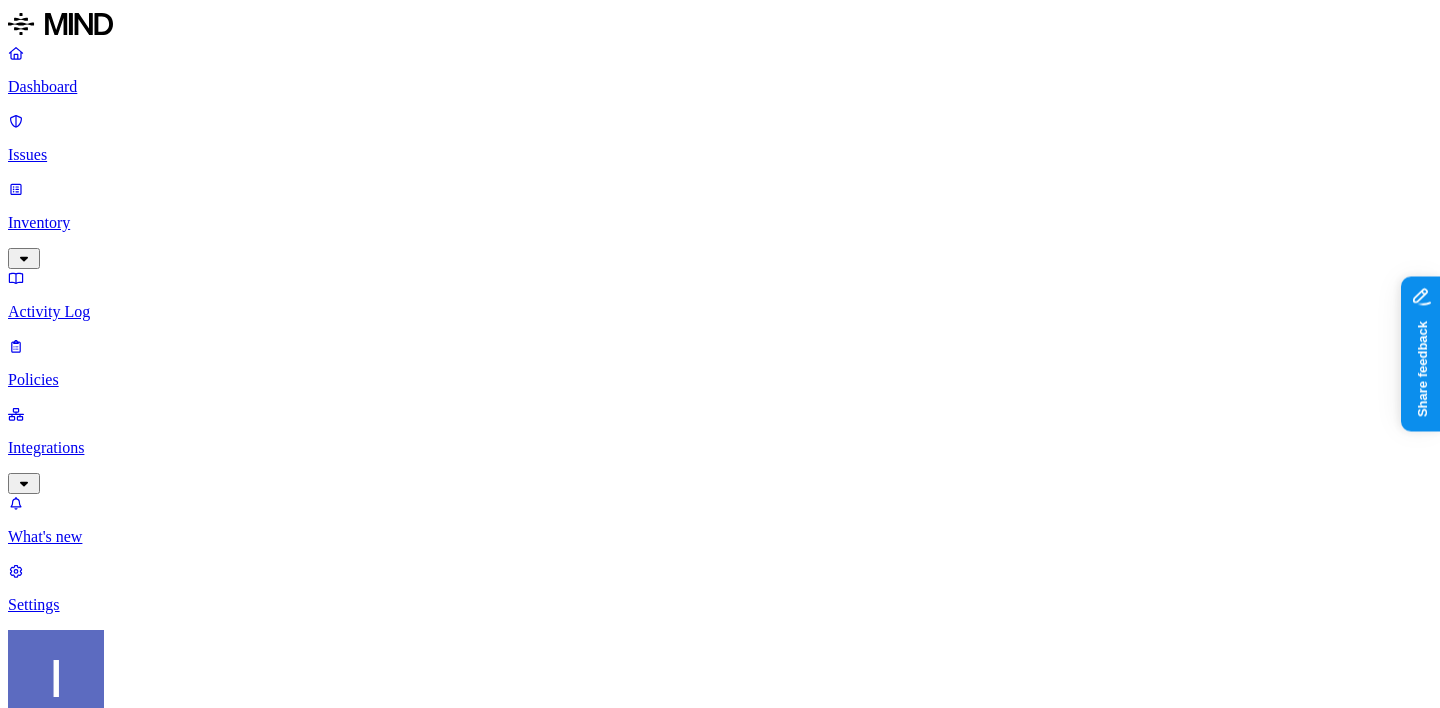 click on "Dashboard Issues Inventory Activity Log Policies Integrations What's new 1 Settings [PERSON_NAME] Fortitude RE Settings Members Known entities Notification channels Web destinations Branding Members Add member 3 Members Member Last login EL [PERSON_NAME] Franklin [EMAIL_ADDRESS][PERSON_NAME][DOMAIN_NAME] [DATE] 06:19 PM [PERSON_NAME] Baran [EMAIL_ADDRESS][PERSON_NAME][DOMAIN_NAME] [DATE] 09:06 AM [PERSON_NAME] Harris [EMAIL_ADDRESS][PERSON_NAME][DOMAIN_NAME] [DATE] 03:08 AM" at bounding box center (720, 802) 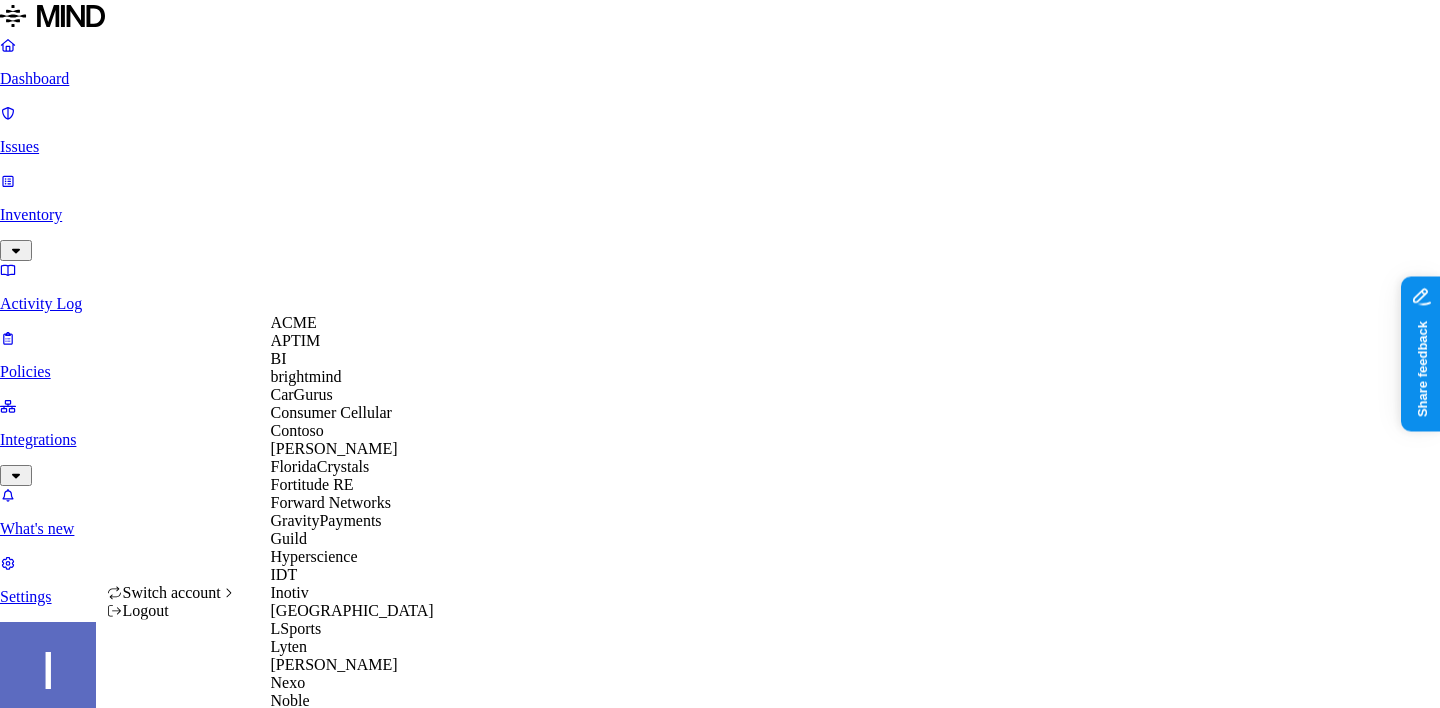 scroll, scrollTop: 292, scrollLeft: 0, axis: vertical 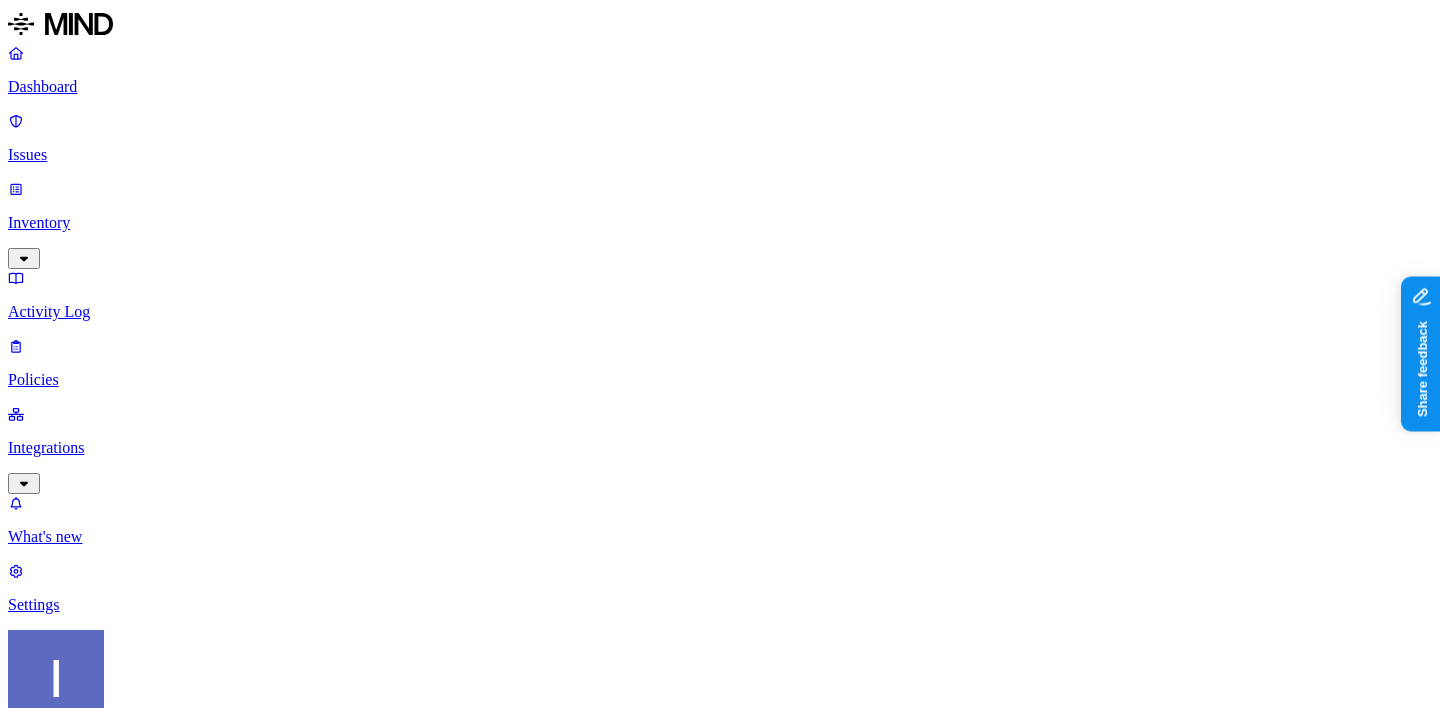 click on "Integrations" at bounding box center [720, 448] 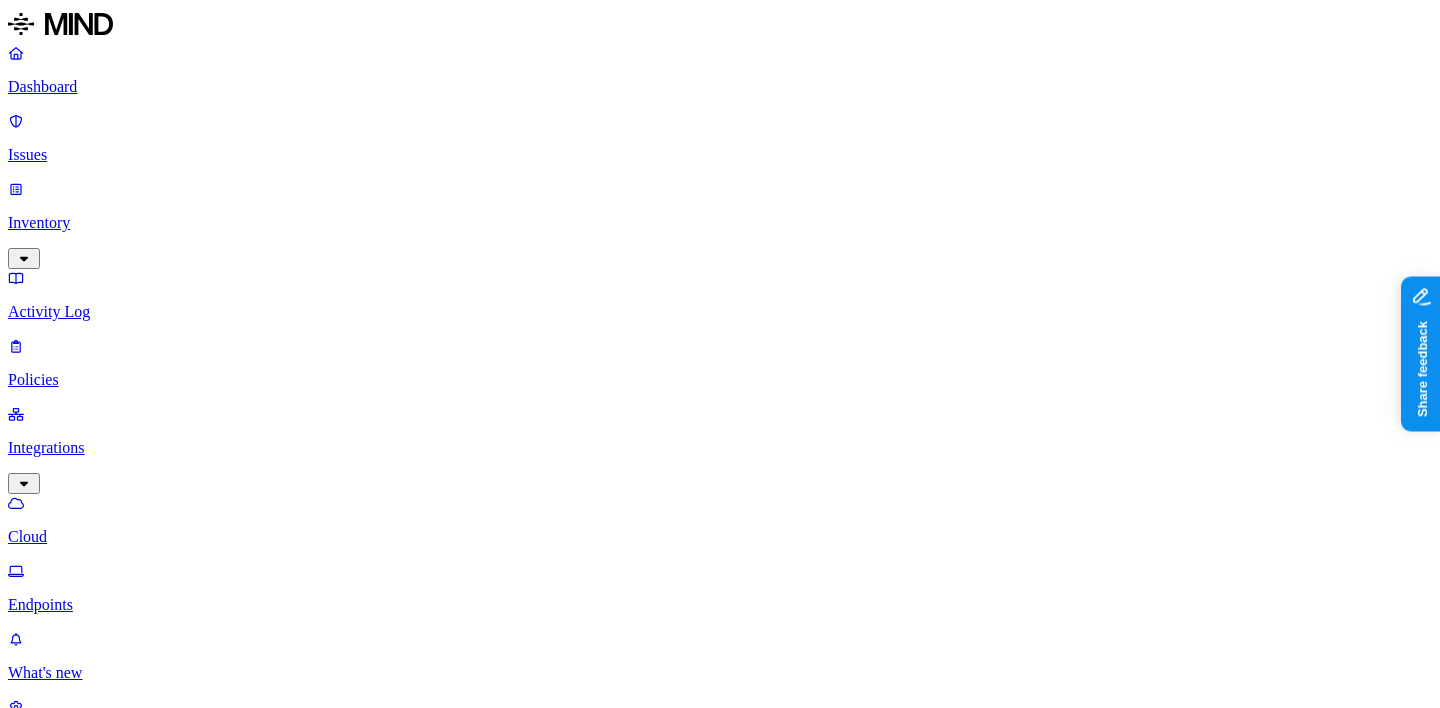 click on "Endpoints" at bounding box center [720, 605] 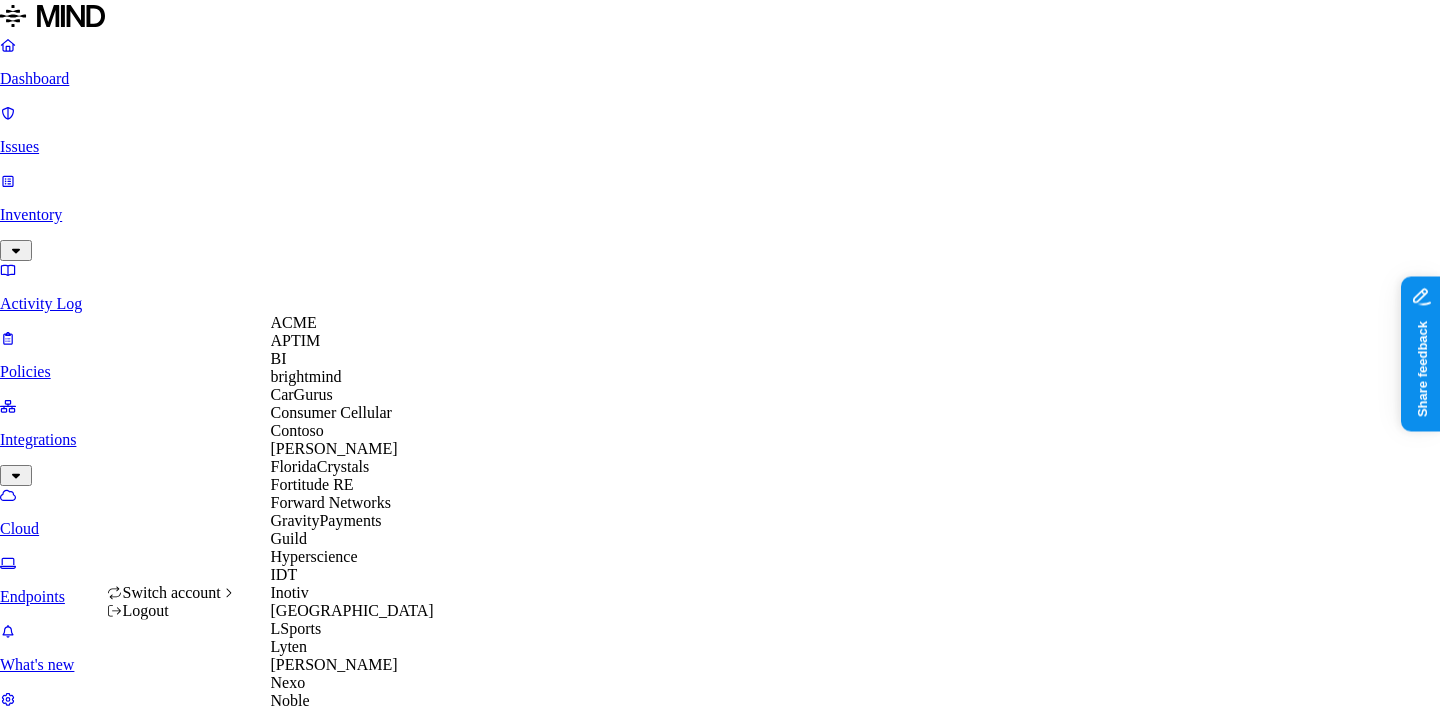 scroll, scrollTop: 858, scrollLeft: 0, axis: vertical 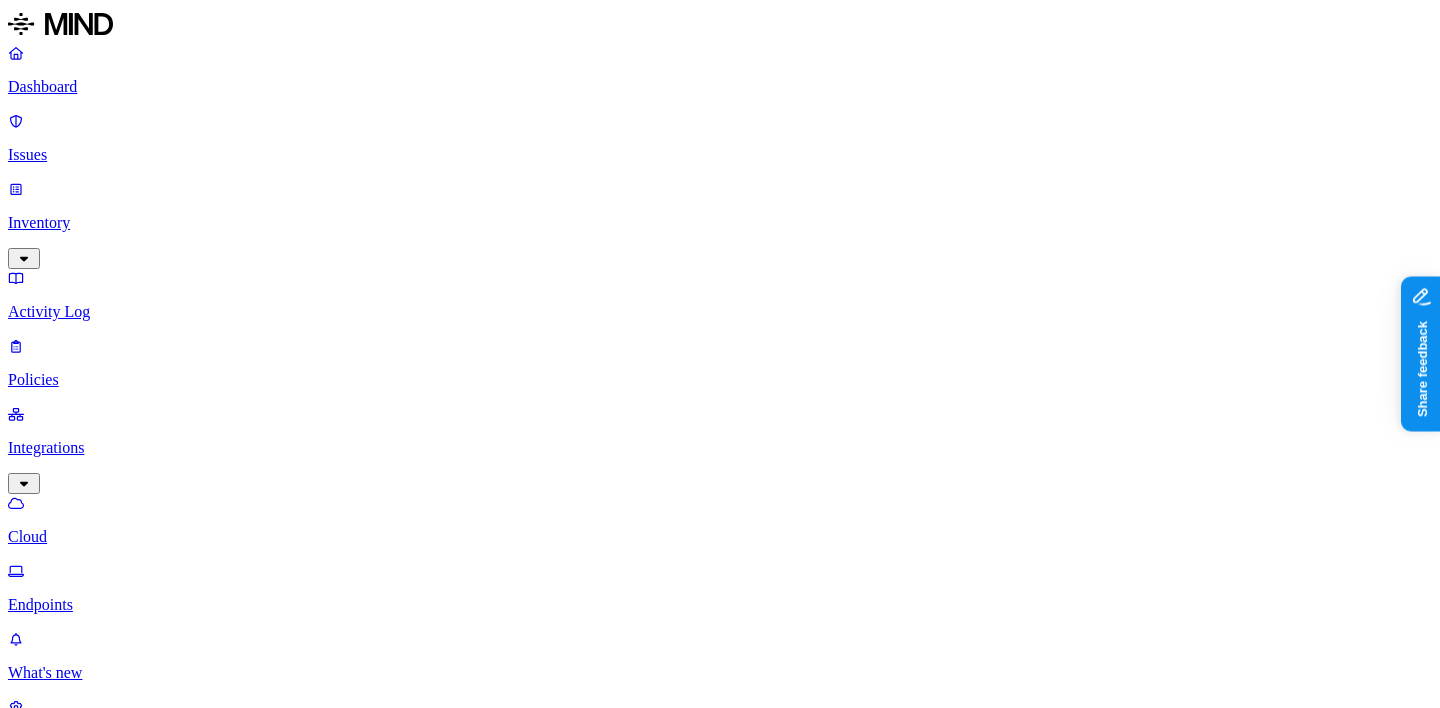 click on "Settings" at bounding box center (720, 741) 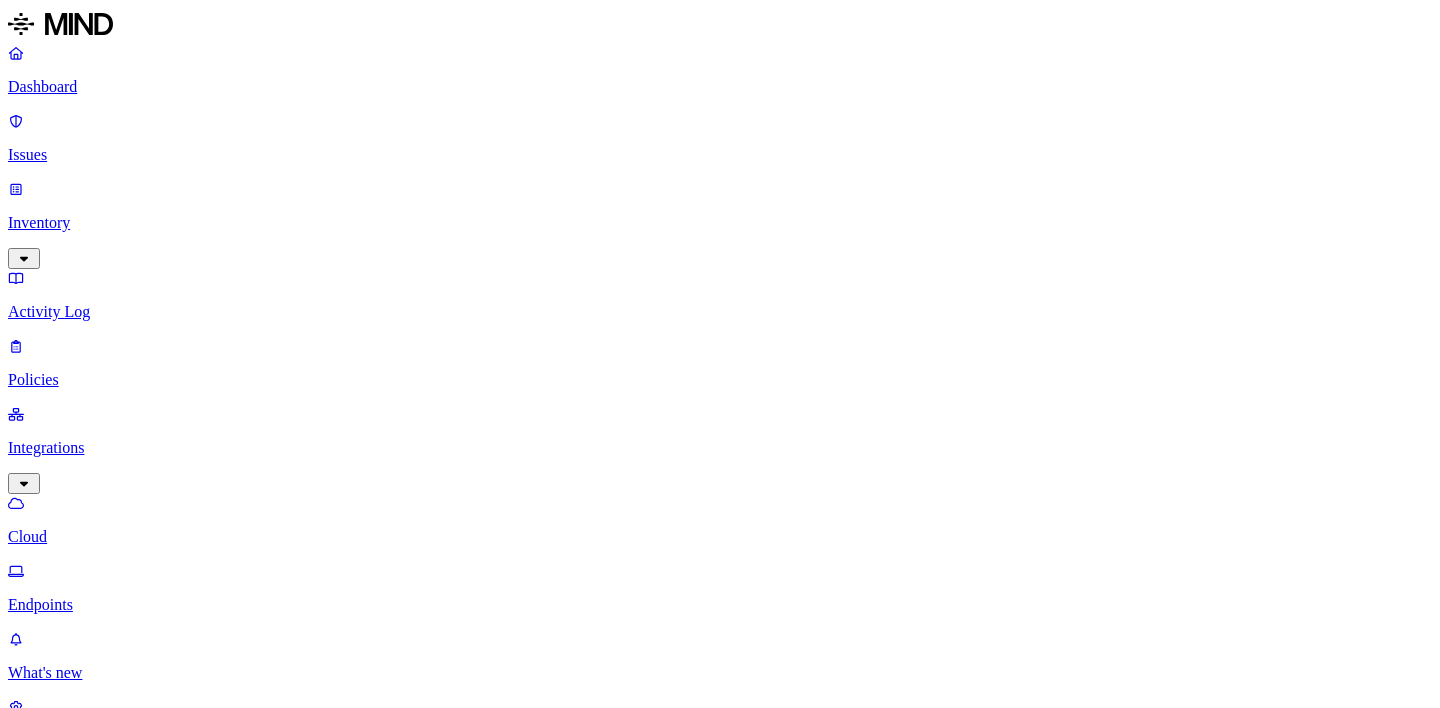 scroll, scrollTop: 0, scrollLeft: 0, axis: both 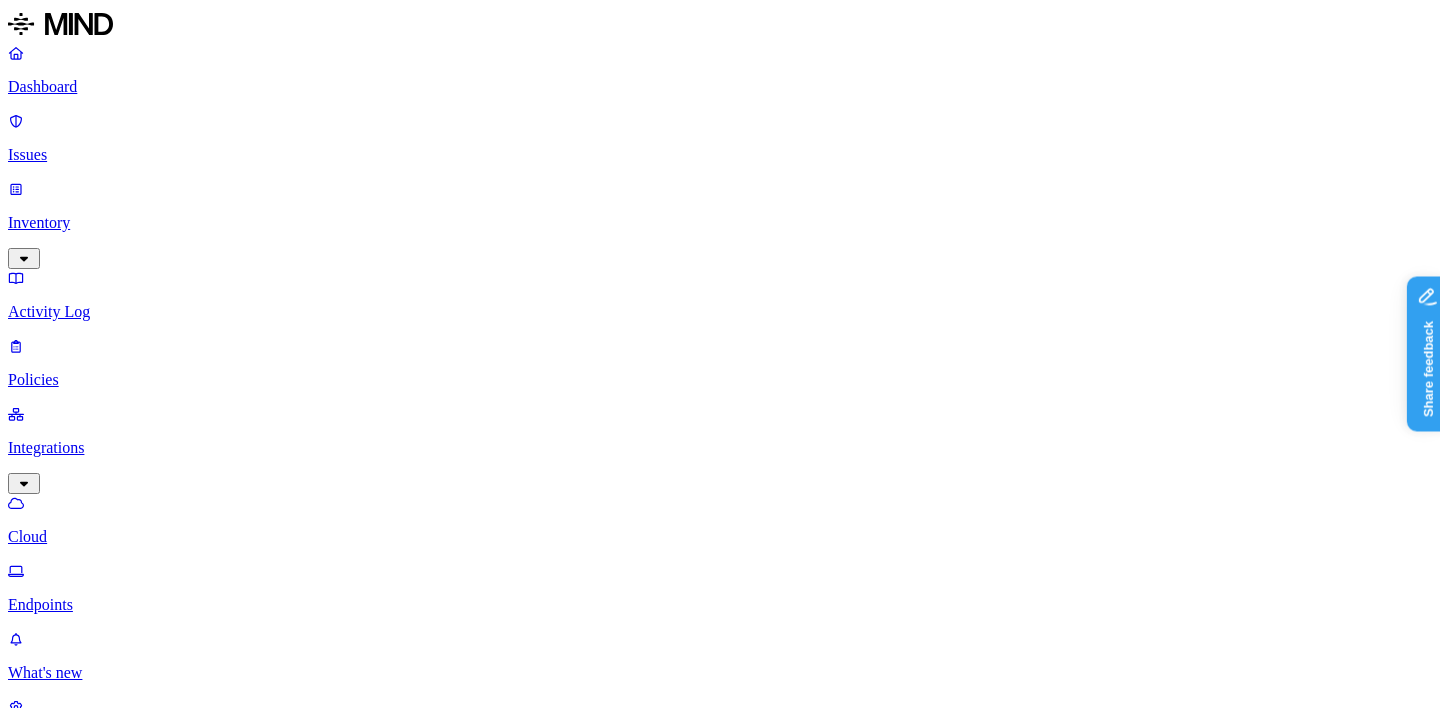 click on "Settings" at bounding box center (720, 741) 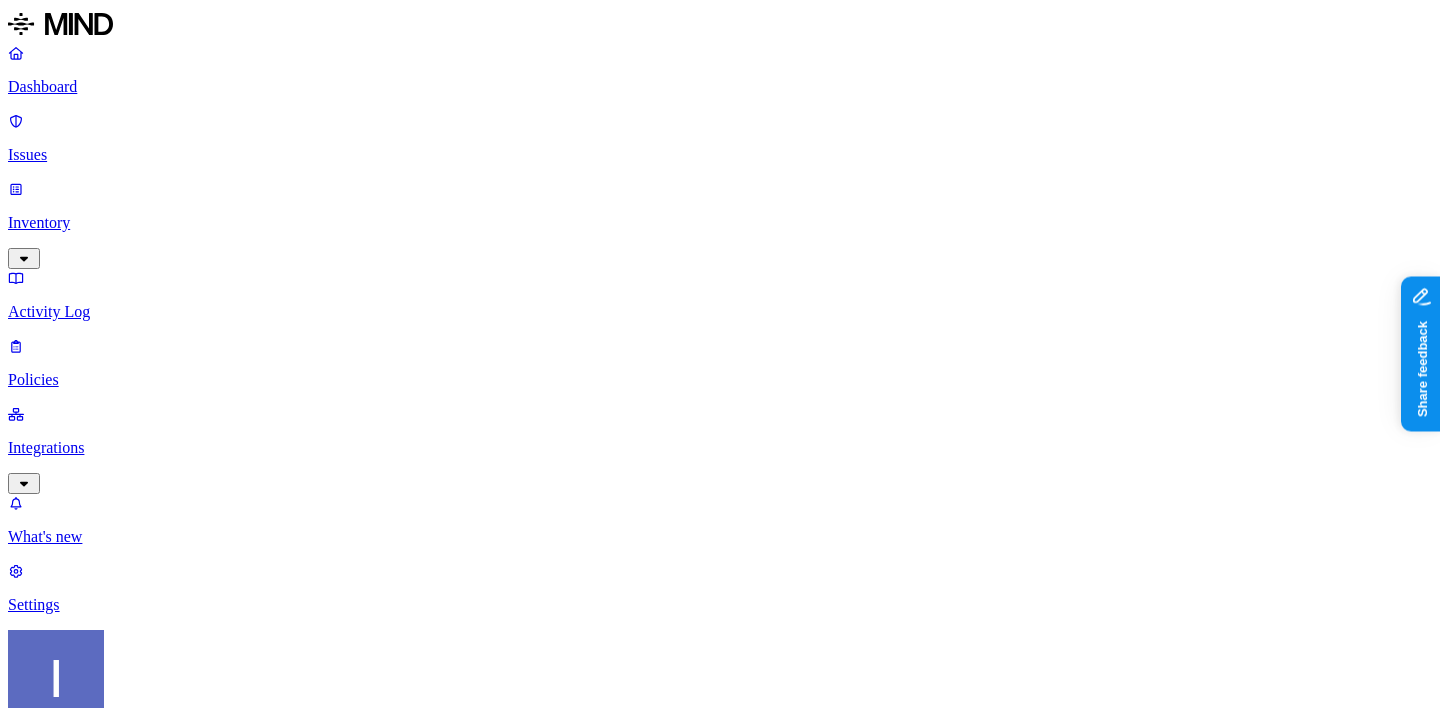 scroll, scrollTop: 0, scrollLeft: 0, axis: both 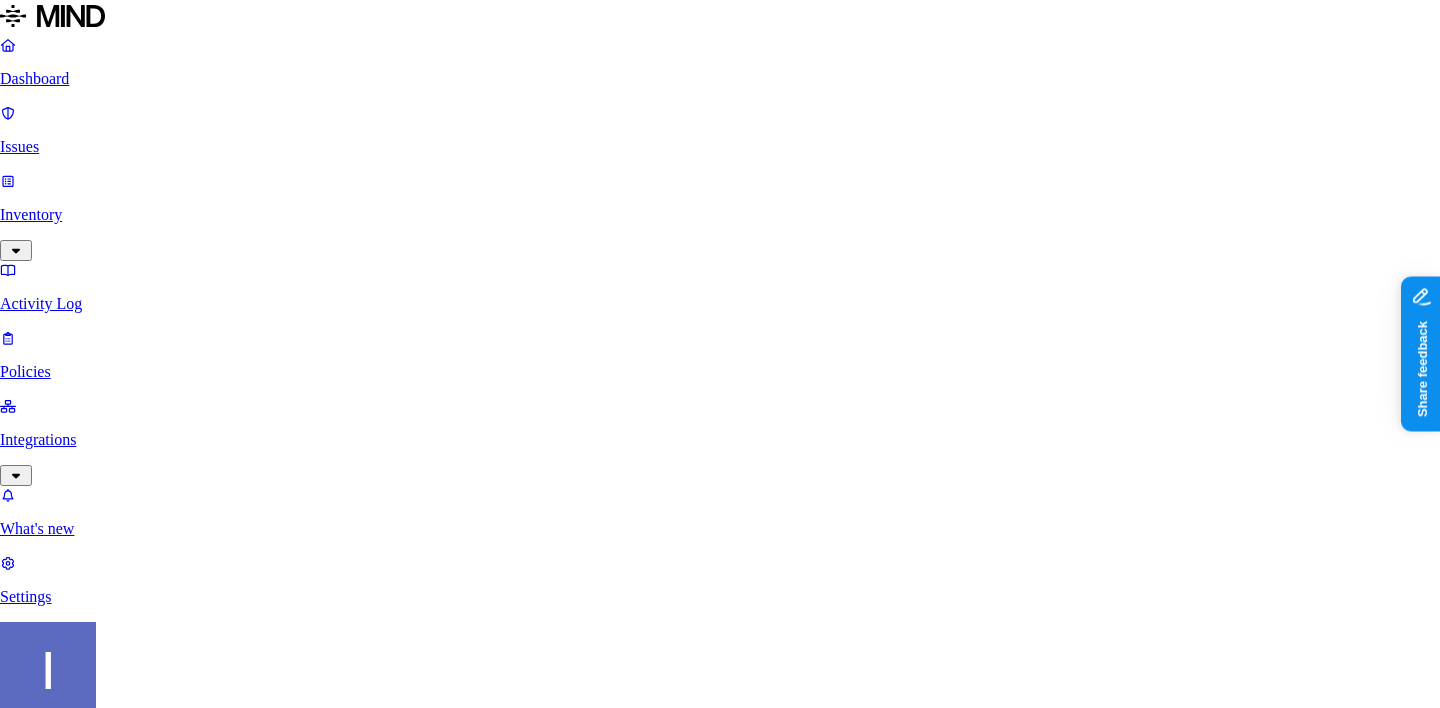click on "Cancel" at bounding box center [29, 1566] 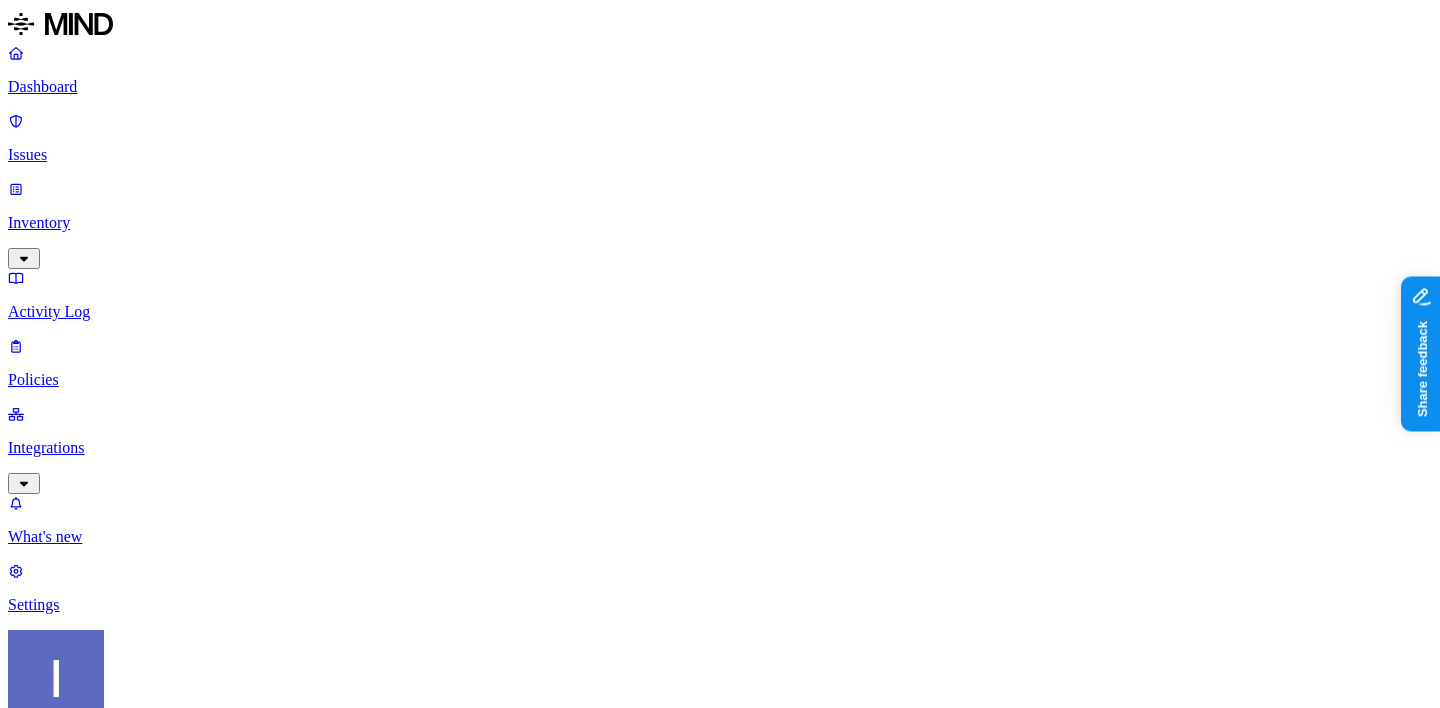 click on "Itai Schwartz Trace3" at bounding box center [720, 732] 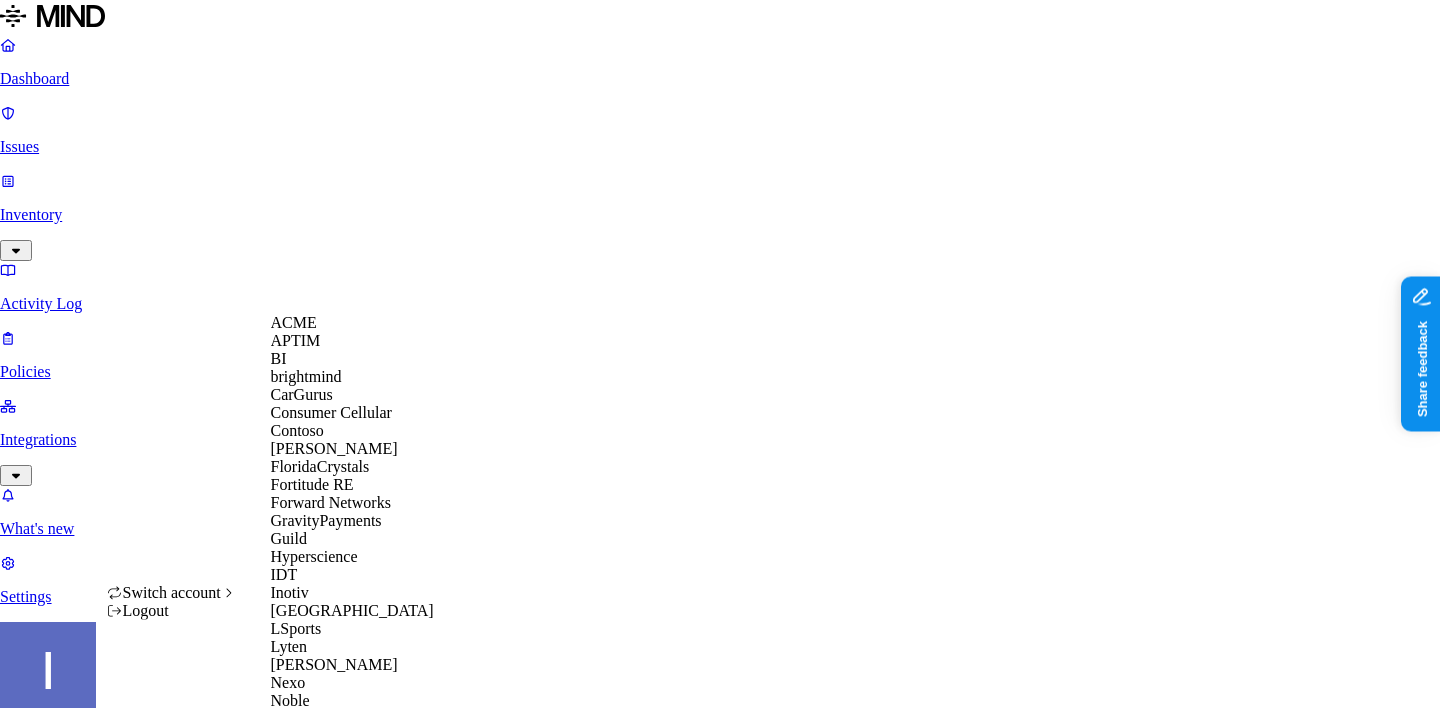 scroll, scrollTop: 739, scrollLeft: 0, axis: vertical 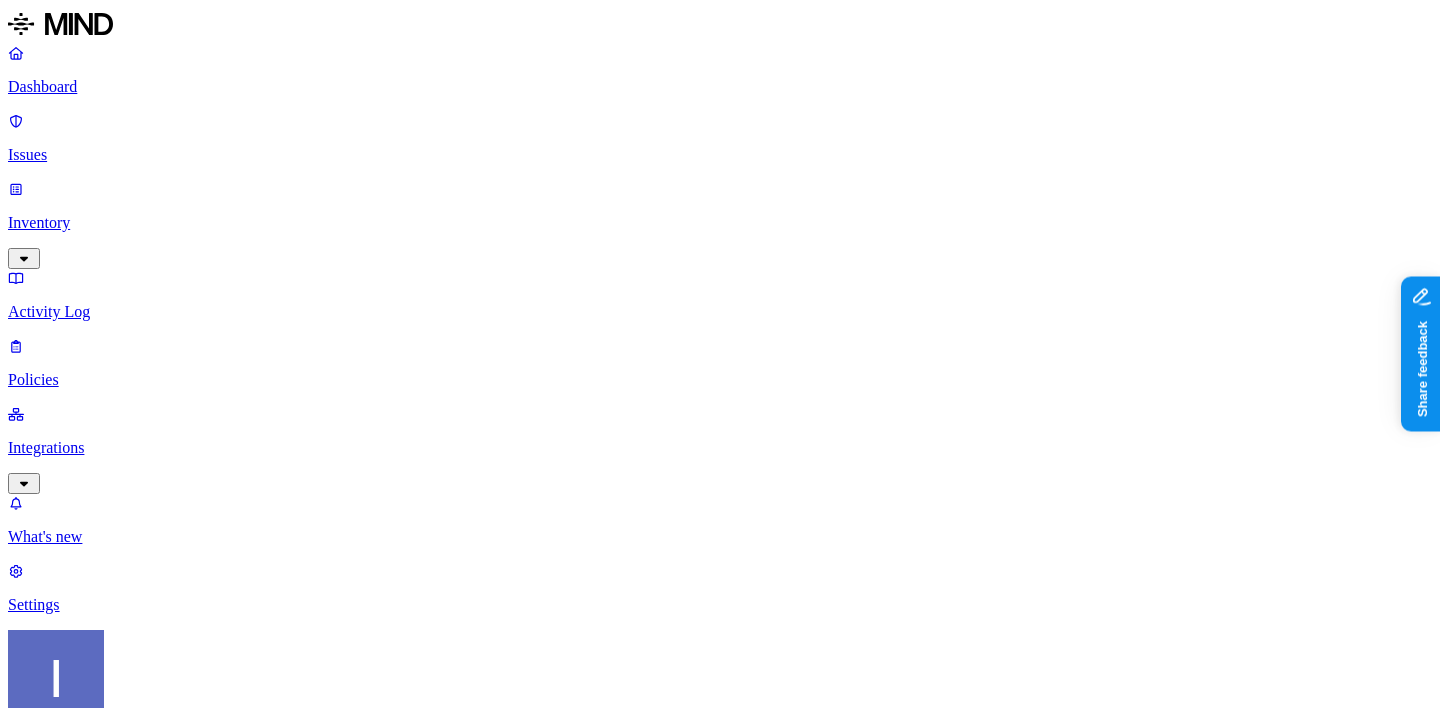 click on "Integrations" at bounding box center (720, 448) 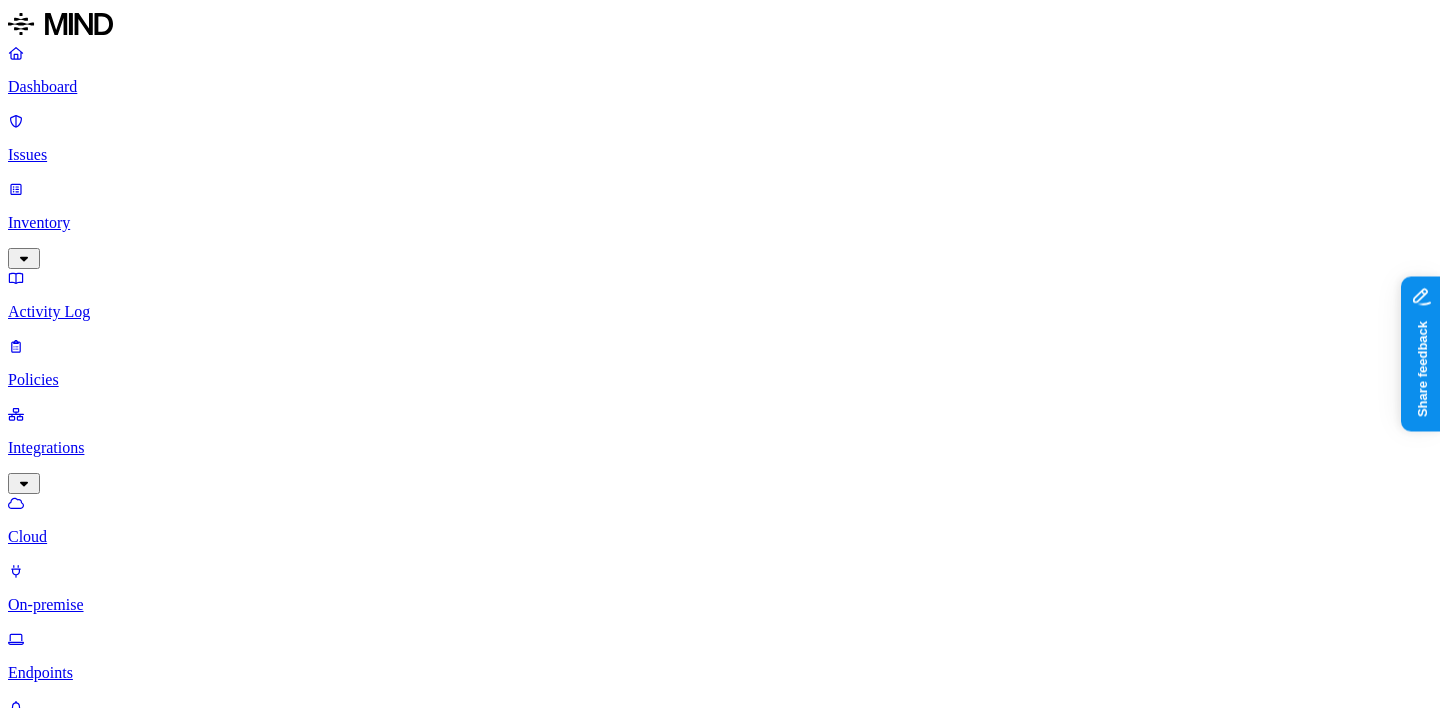 scroll, scrollTop: 0, scrollLeft: 0, axis: both 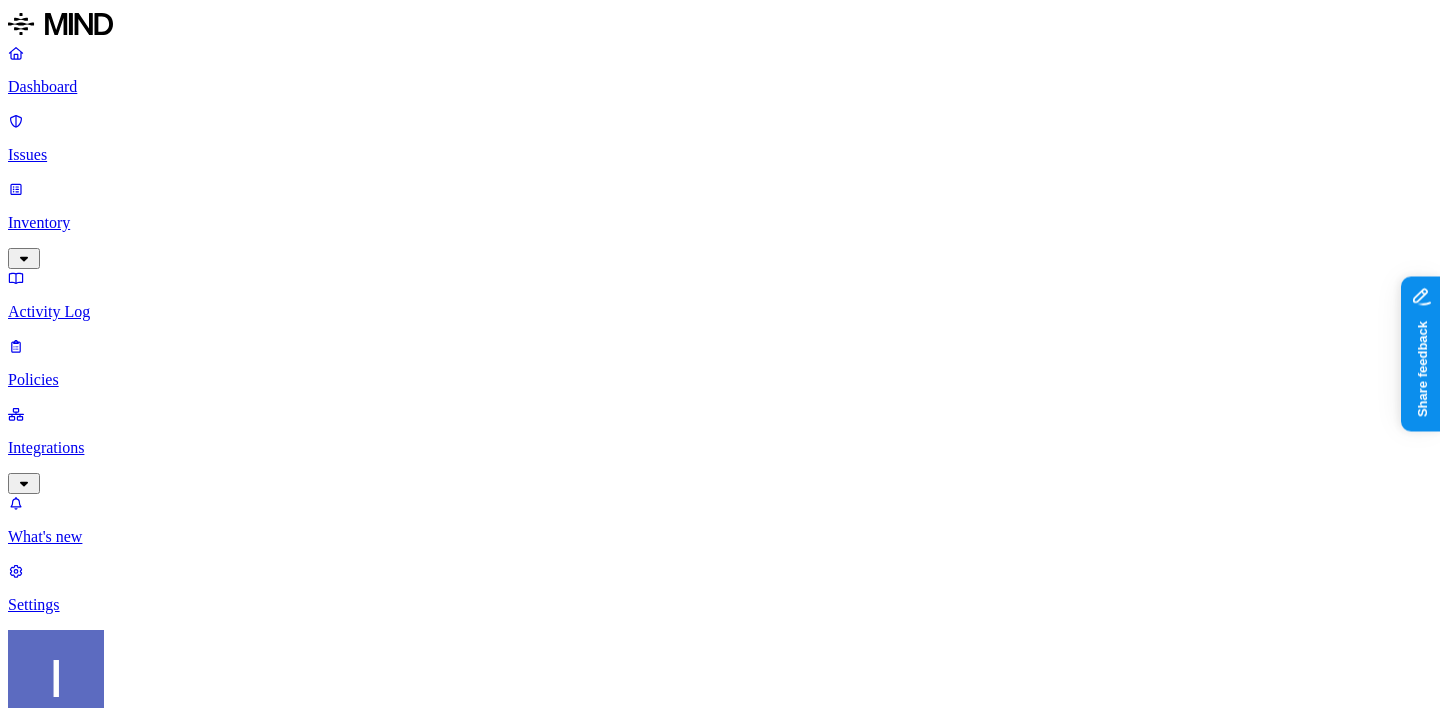 click on "Dashboard Issues Inventory Activity Log Policies Integrations What's new 1 Settings Itai Schwartz Orion Financial Dashboard 0 Discovery Detection Prevention Last update: 12:06 PM Scanned resources 1.22M Resources by integration 1.14M Orion Sharepoint MIND PoC Integreation 49.6K Orion Financial Confluence 23.1K Orion Financial Jira PII 447K Person Name 387K Address 368K Phone number 280K Email address 192K SSN 67.4K Date of birth 15.5K PCI 12.7K Credit card 12.7K Secrets 145 Password 121 Encryption Key 18 AWS credentials 7 OpenAI API Key 1 Other 6.4K Source code 6.4K Top resources with sensitive data Resource Sensitive records Owner Last access FW DeMia's Incentive.msg Email address 5000 Person Name 607 Address 967 Phone number 5000 Chad Clark Internet Banking Member Listing 8-12-16.xlsx Email address 5000 Person Name 361 Address 960 Phone number 5000 Chad Clark Internet Banking Member Listing 8-20-16.xlsx Email address 5000 Person Name 345 Address 963 Phone number 5000 Chad Clark Email address 5000" at bounding box center (720, 1778) 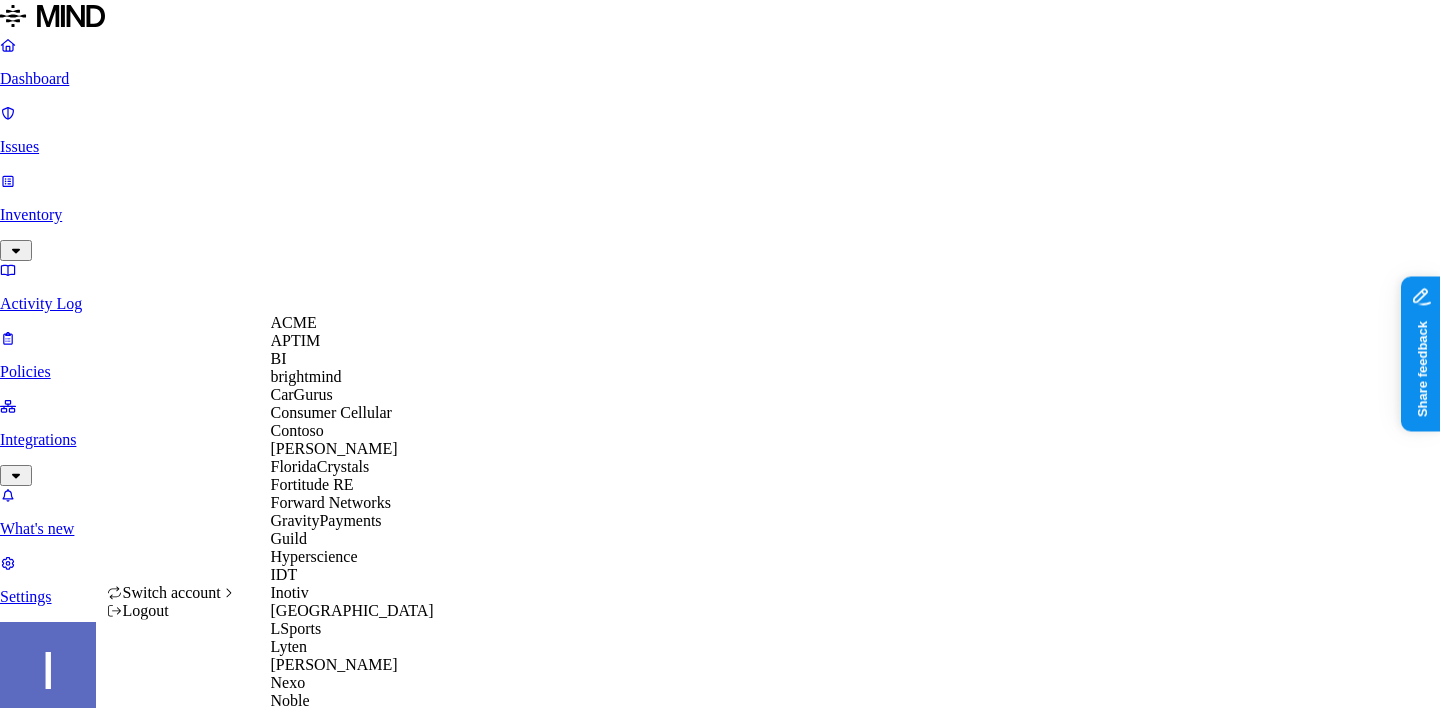 scroll, scrollTop: 0, scrollLeft: 0, axis: both 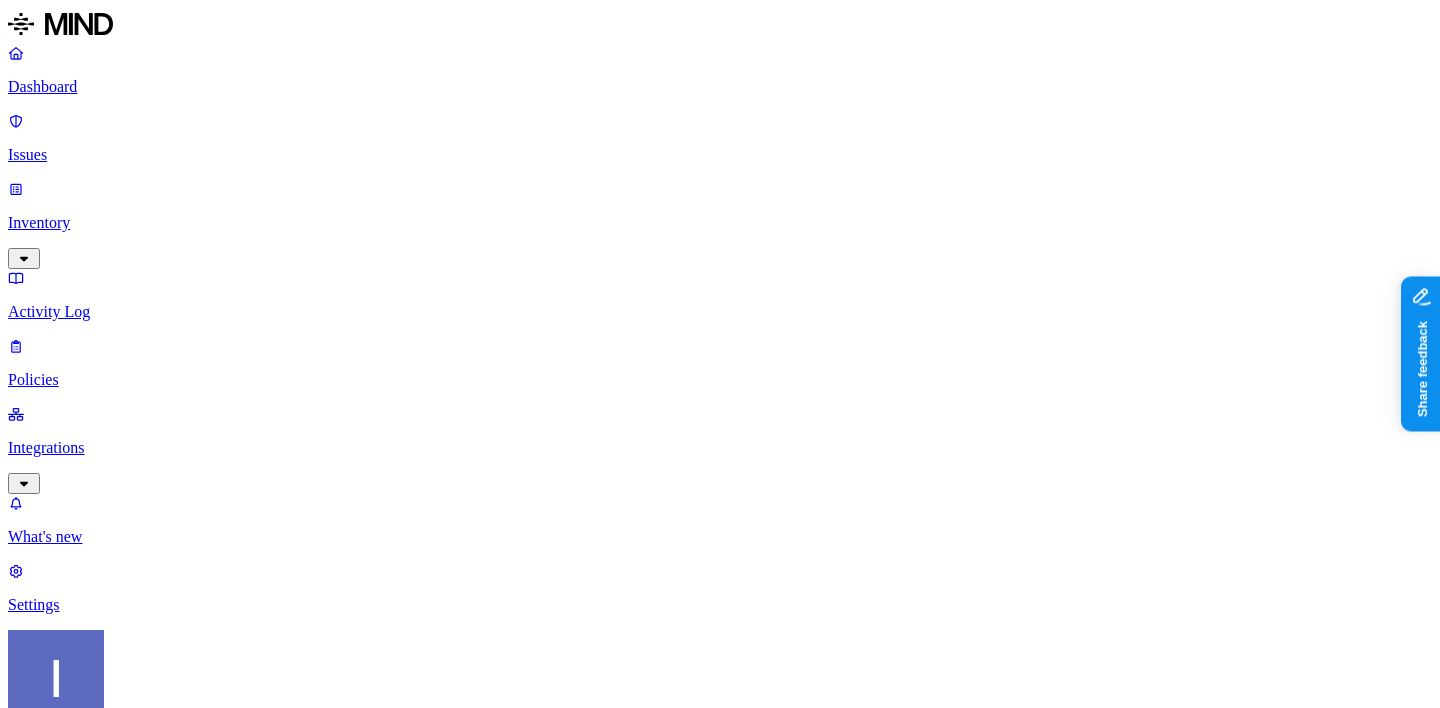 click on "Detection" at bounding box center (119, 2146) 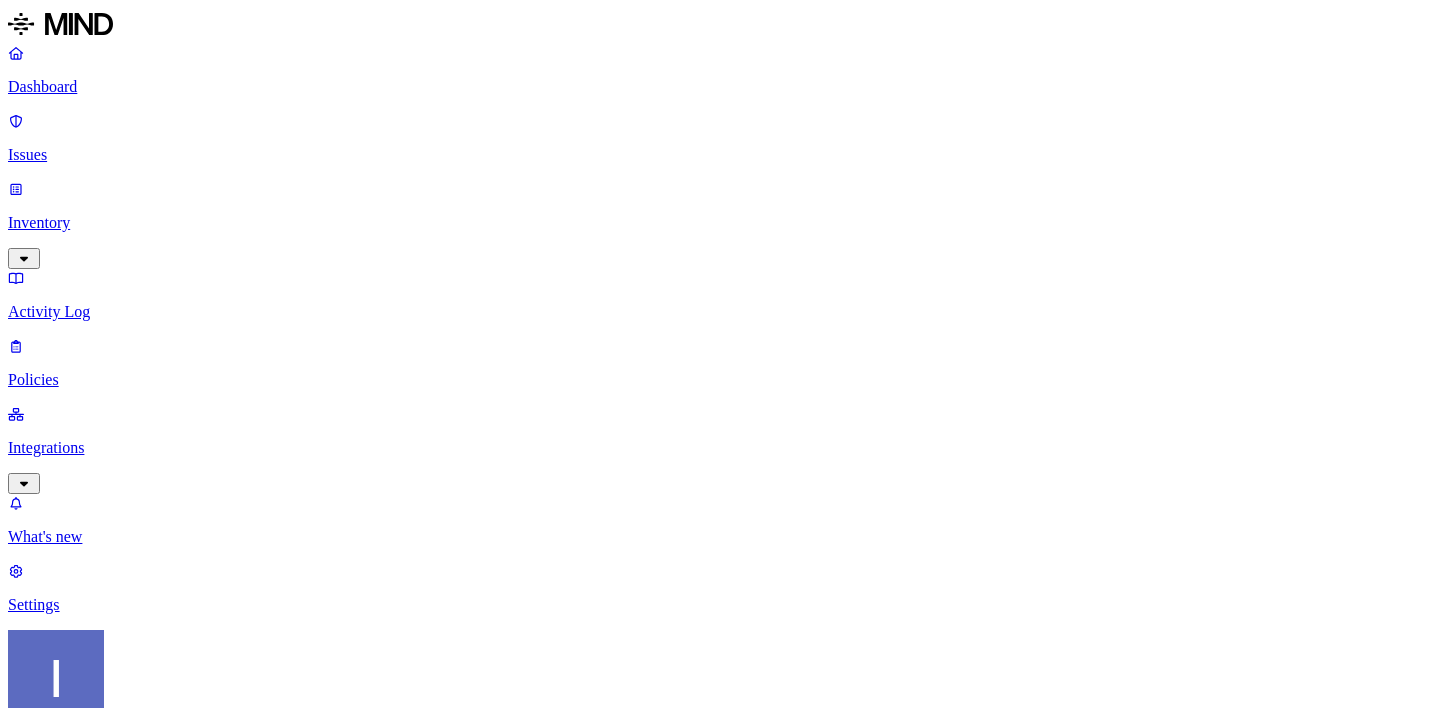 scroll, scrollTop: 0, scrollLeft: 0, axis: both 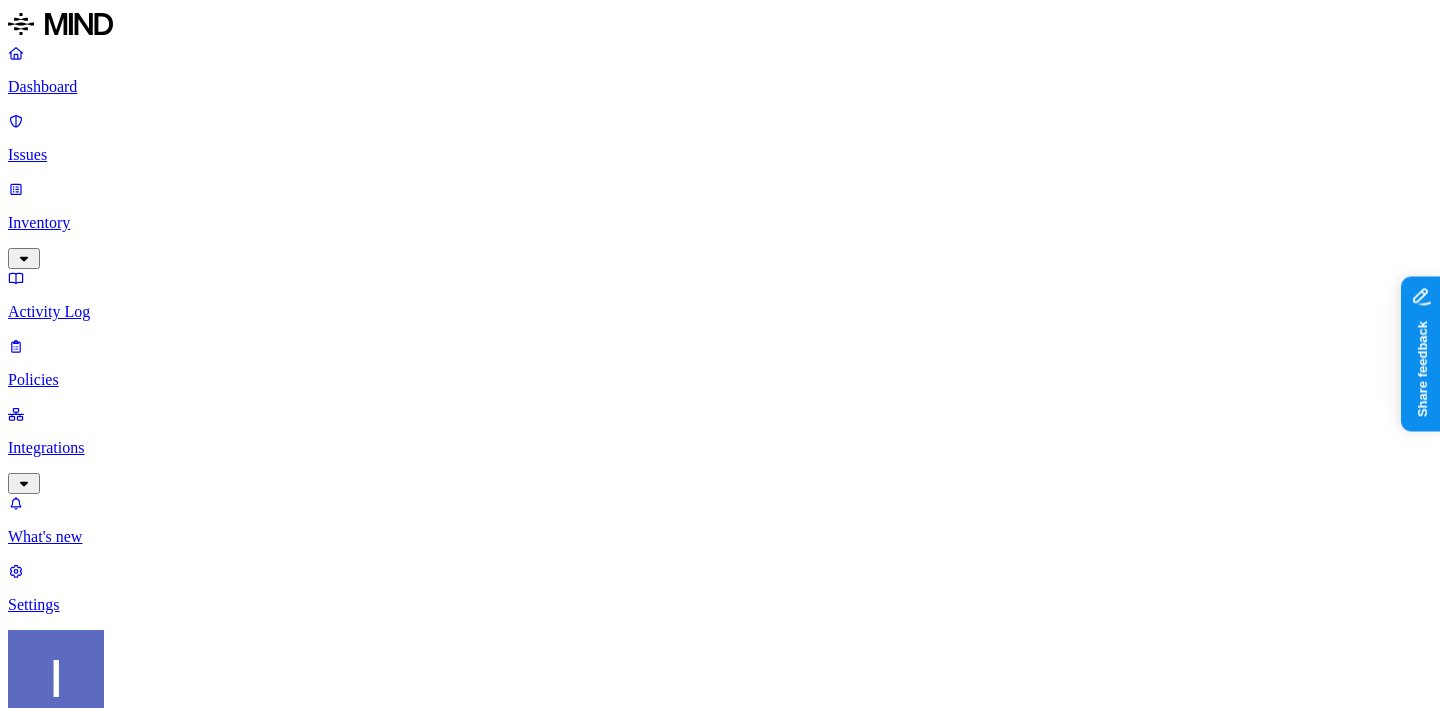 click 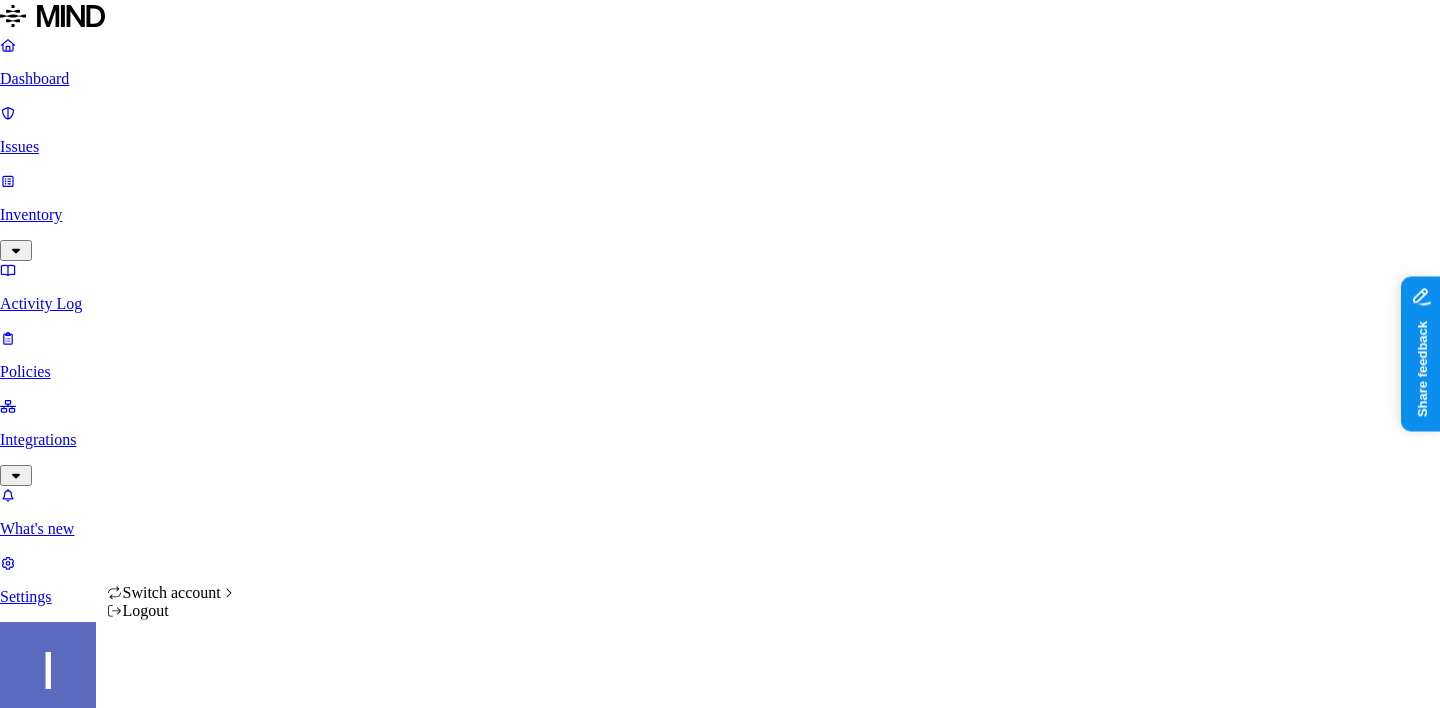 click on "Dashboard Issues Inventory Activity Log Policies Integrations What's new 1 Settings Itai Schwartz ACME Dashboard 11 Discovery Detection Prevention Last update: 12:01 PM Scanned resources 2.68K Resources by integration 1.96K ACME Office365 530 ACME Google Drive 82 MIND ACME 47 ACME Confluence 37 ACME Box 8 ACME onprem file share PII 310 IBAN 271 SSN 38 Person Name 28 Email address 16 Individual Taxpayer Identification 2 Address 2 PCI 114 Credit card 116 Secrets 175 AWS credentials 168 Github credentials 3 Password 2 Encryption Key 1 Other 1.56K Mind Test File 1.54K Source code 10 CUI 3 Collaboration agreement 2 Statement of work 2 Bill of materials 2 Top resources with sensitive data Resource Sensitive records Owner Last access Test Share link.docx Credit card 1 SSN 1 AWS credentials 106 IBAN 1 Hod Bin Noon Mar 25, 2025, 04:47 PM test selective audit.docx AWS credentials 107 IBAN 1 Person Name 1 Hod Bin Noon Apr 7, 2025, 07:02 AM sensitive1.txt Credit card 1 SSN 1 AWS credentials 106 IBAN 1 1 SSN 1 1" at bounding box center (720, 2128) 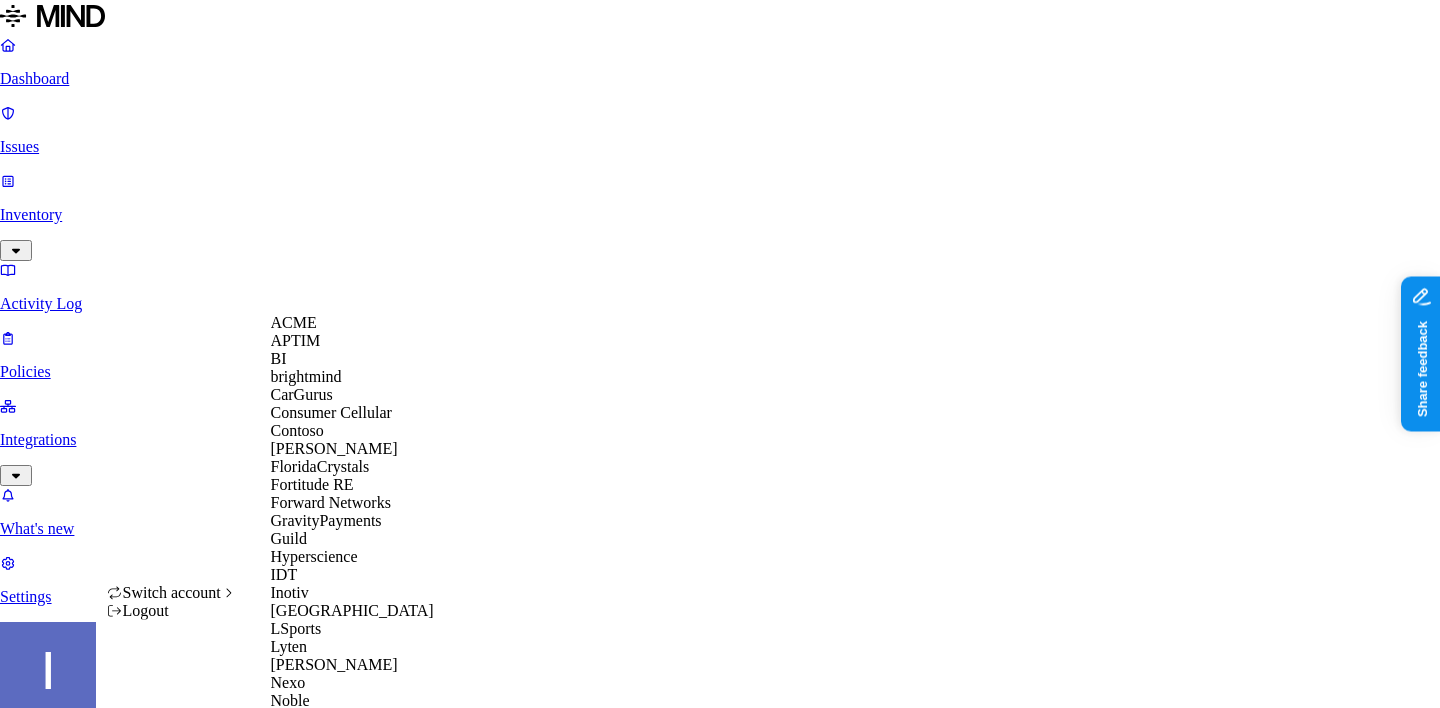 scroll, scrollTop: 739, scrollLeft: 0, axis: vertical 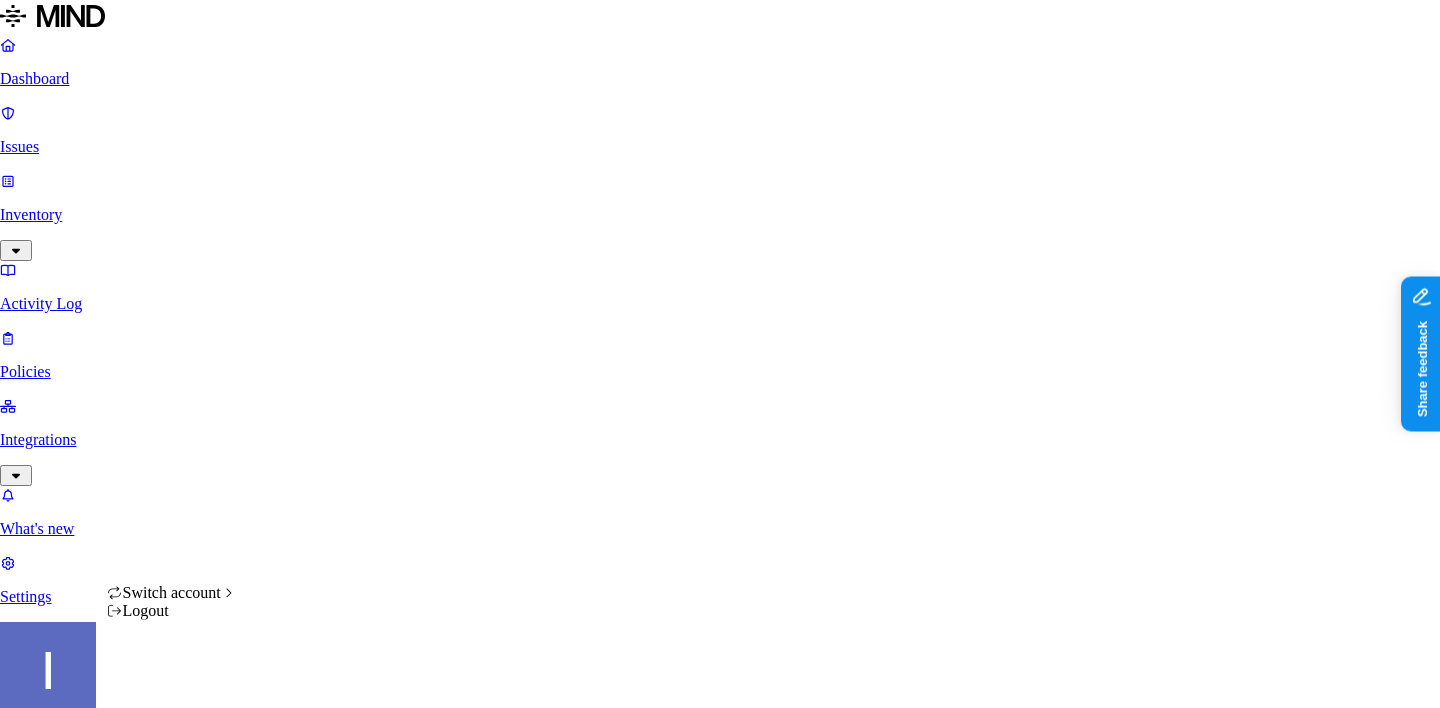 click on "Dashboard Issues Inventory Activity Log Policies Integrations What's new 1 Settings Itai Schwartz Plaid Dashboard 0 Discovery Detection Prevention Last update: 12:01 PM Scanned resources 1.08M Resources by integration 1.05M MIND_drive_poc 16.2K Plaid Confluence 12.4K Plaid PII 164K Person Name 146K Email address 127K Address 46.9K Phone number 41.6K Date of birth 2.28K IBAN 1.46K PCI 570 Credit card 570 Secrets 611 Password 334 Encryption Key 212 AWS credentials 25 Github credentials 20 OpenAI API Key 14 GCP credentials 9 Other 130K Source code 130K Top resources with sensitive data Resource Sensitive records Owner Last access CampaignMembers_2020-5-6_1815.csv Credit card 1 SSN 1 Email address 5000 IBAN 1 Person Name 128 Address 3643 Phone number 5000 Salesforce Contact.xlsx SSN 1 Email address 5000 Person Name 521 Address 3050 Phone number 5000 Jun 11, 2025, 12:50 PM RAW_DATA-mvelopes-institution-top20000.xml Email address 3248 Address 5000 Phone number 5000 Finicity Institutions Email address 2957" at bounding box center (720, 1692) 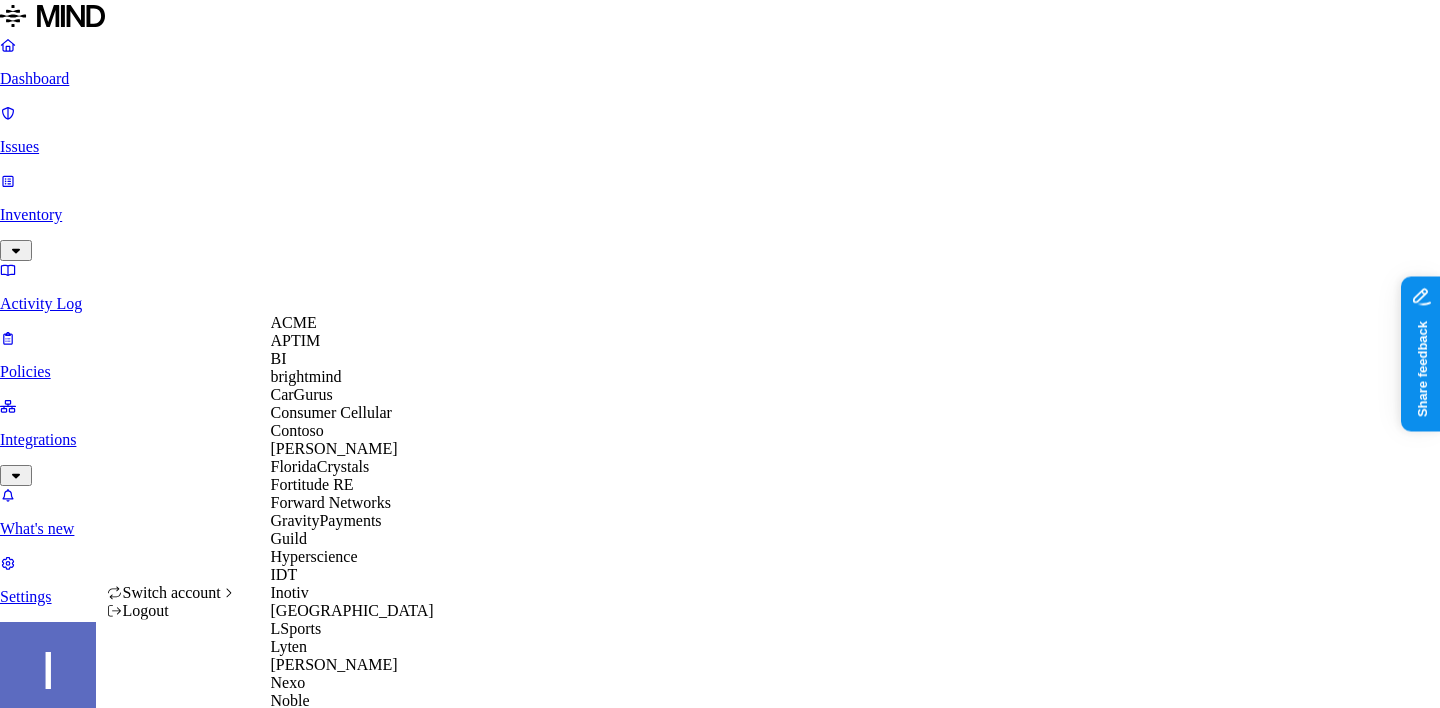 scroll, scrollTop: 43, scrollLeft: 0, axis: vertical 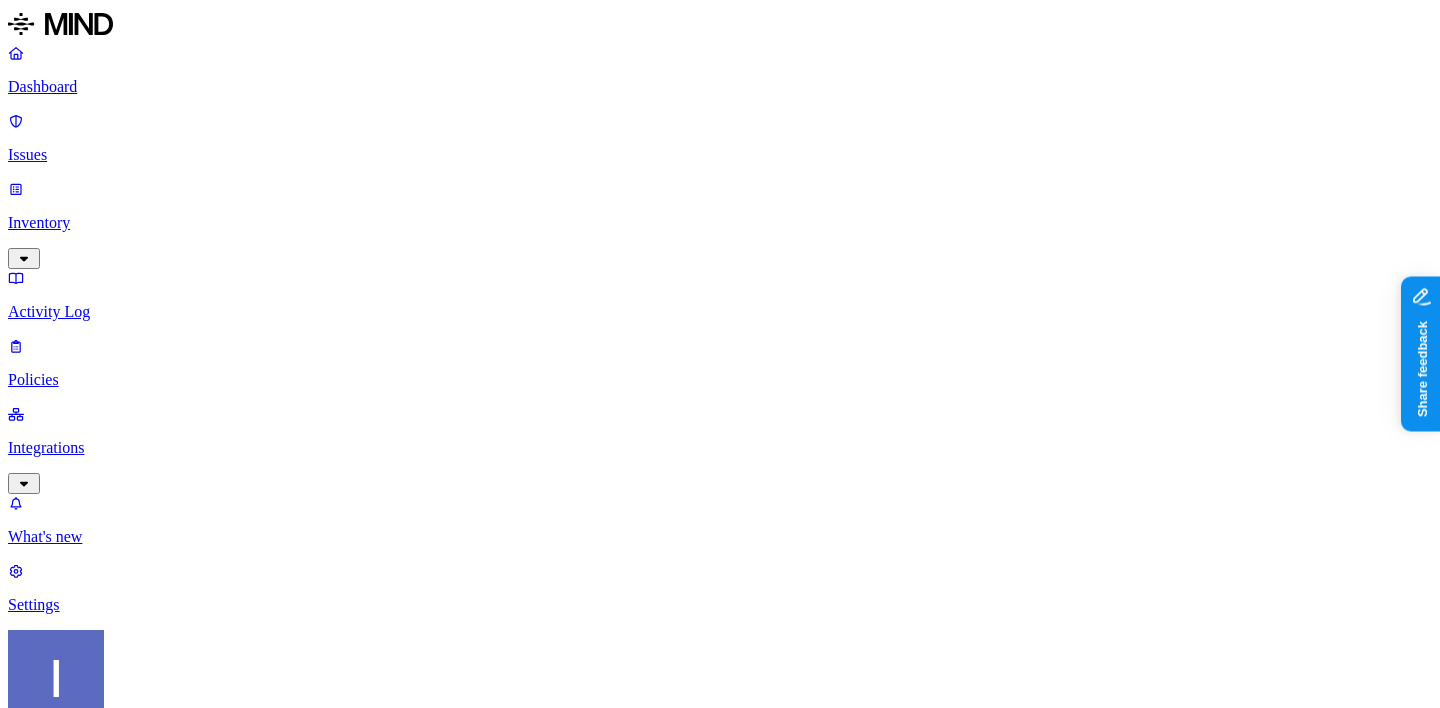 click on "Settings" at bounding box center [720, 605] 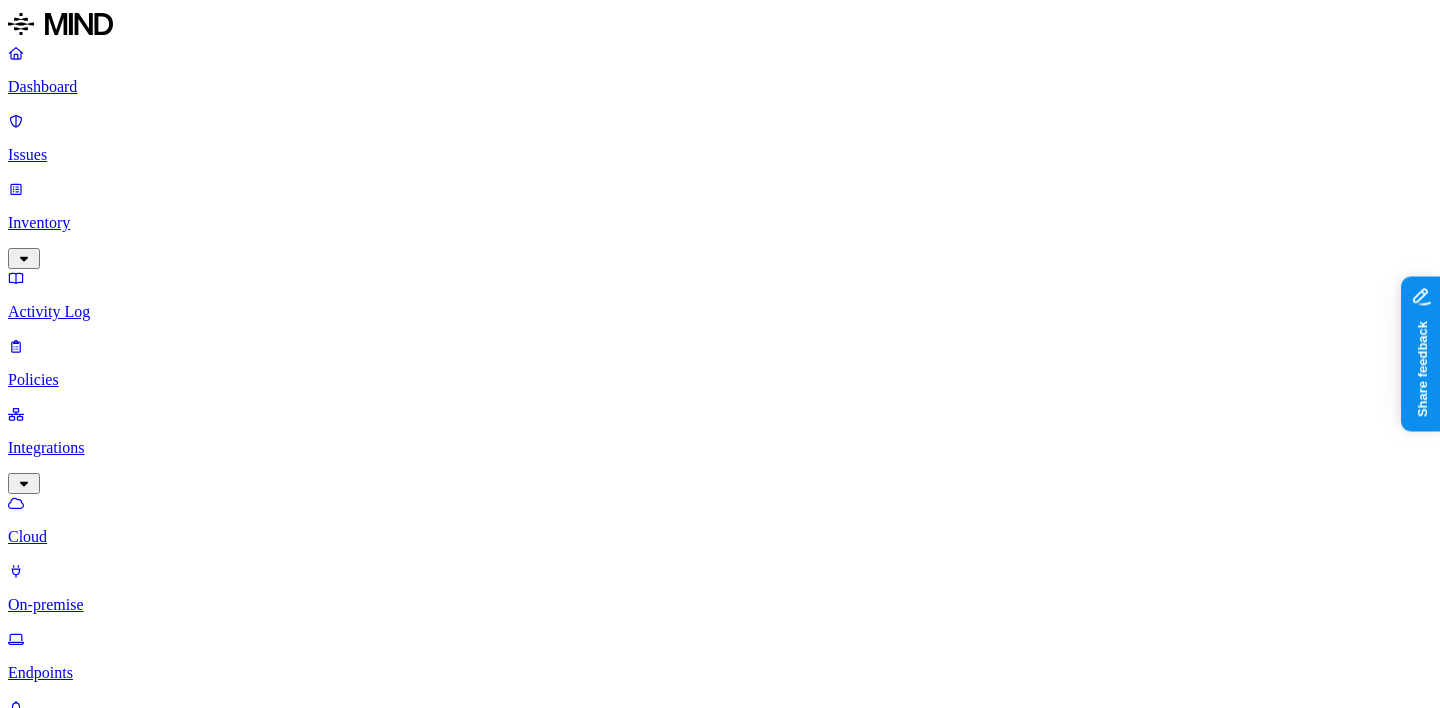 click on "On-premise" at bounding box center [720, 605] 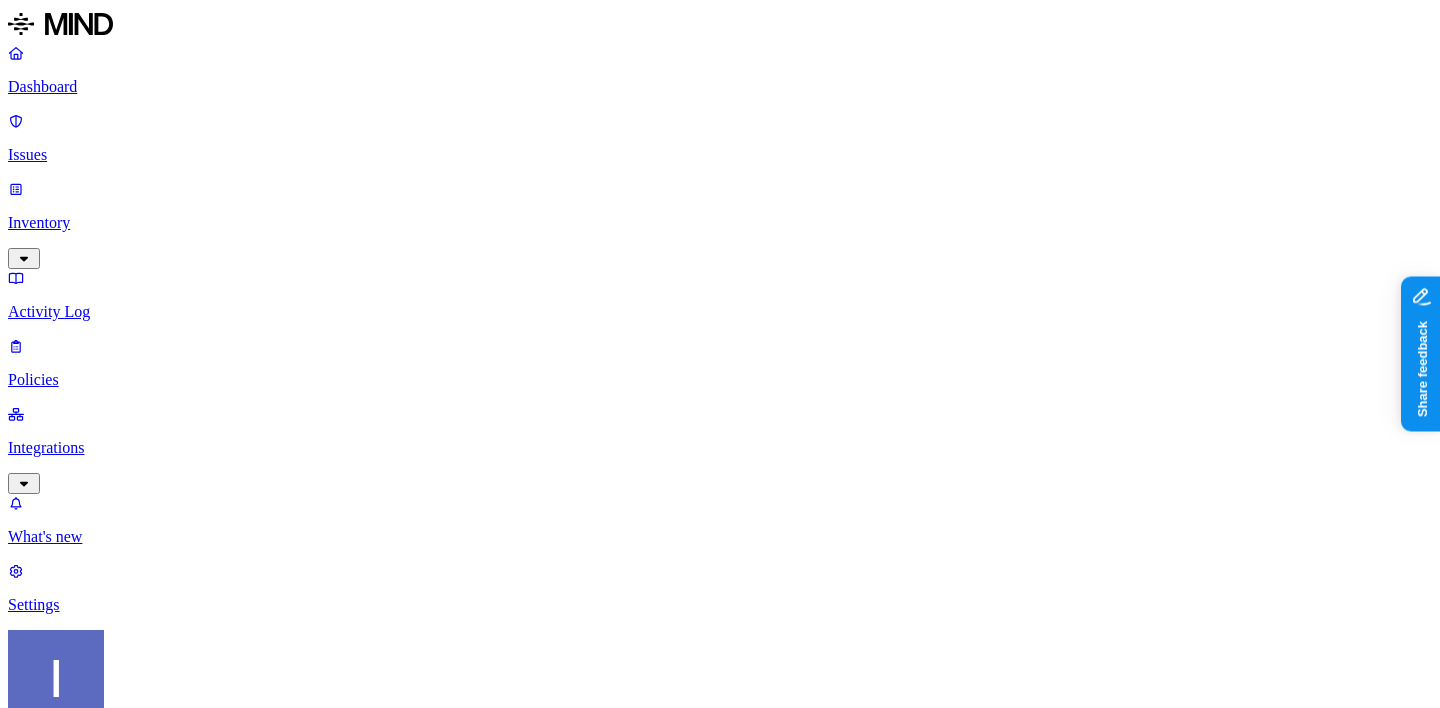 click on "Activity Log" at bounding box center (720, 295) 